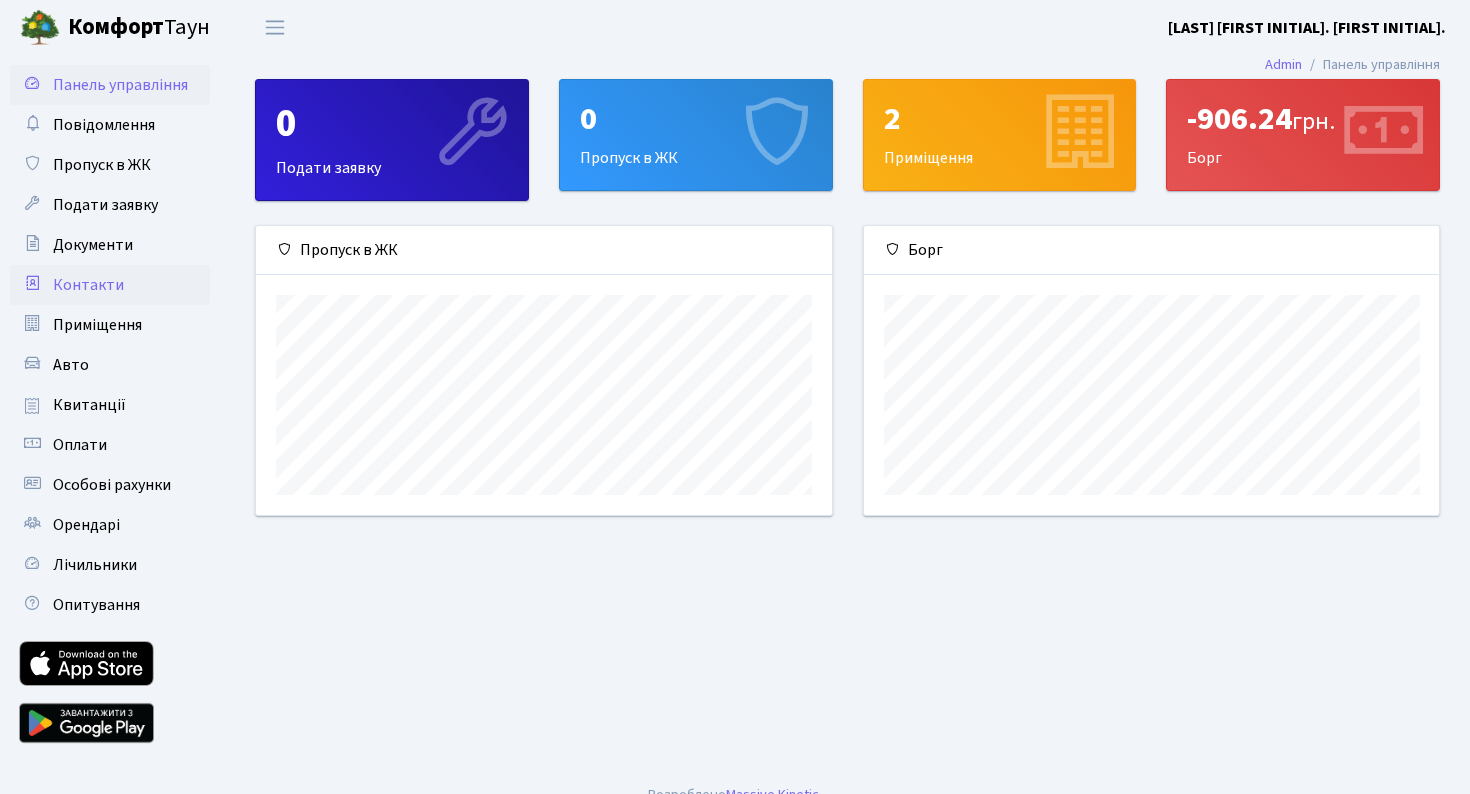 scroll, scrollTop: 0, scrollLeft: 0, axis: both 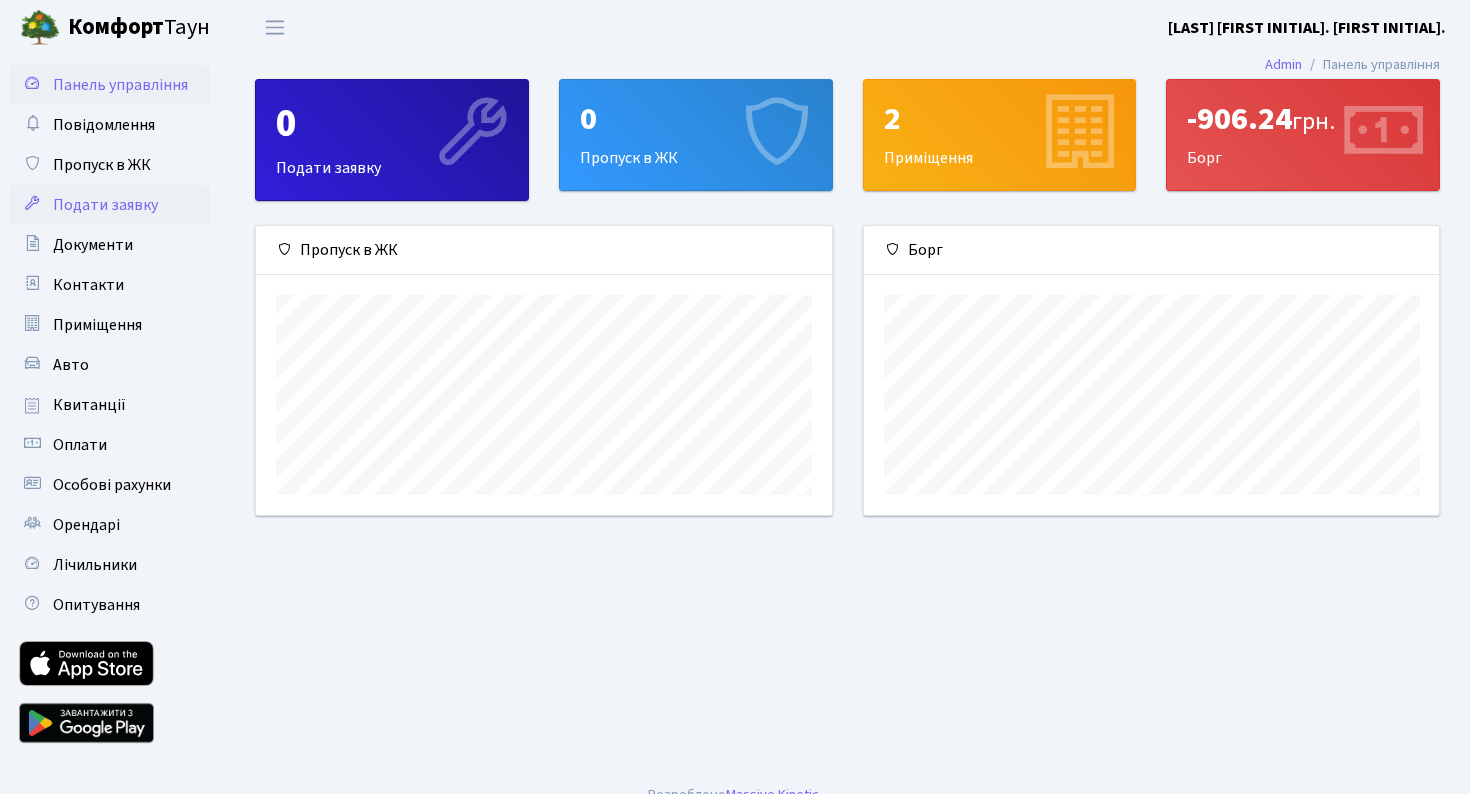 click on "Подати заявку" at bounding box center [105, 205] 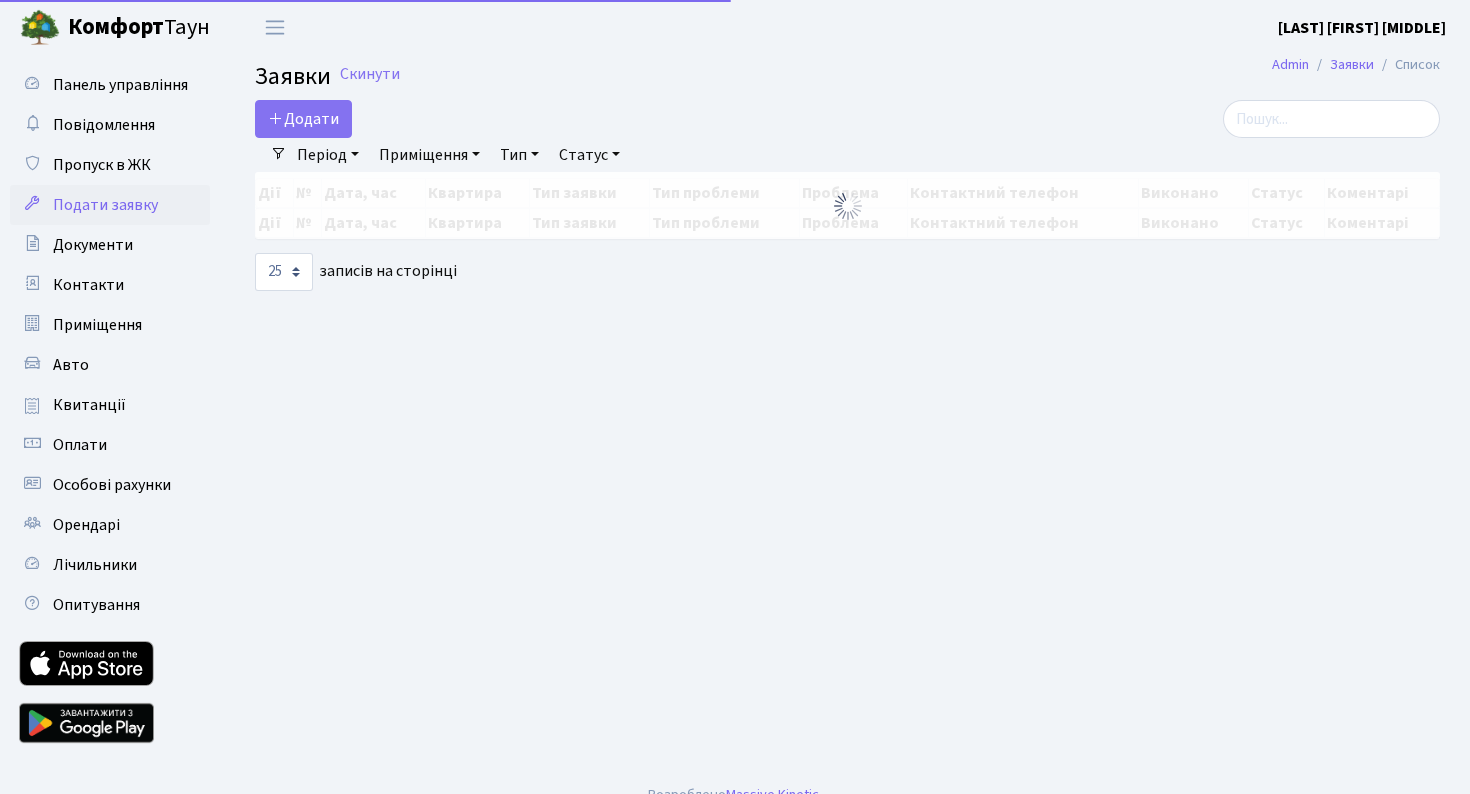 select on "25" 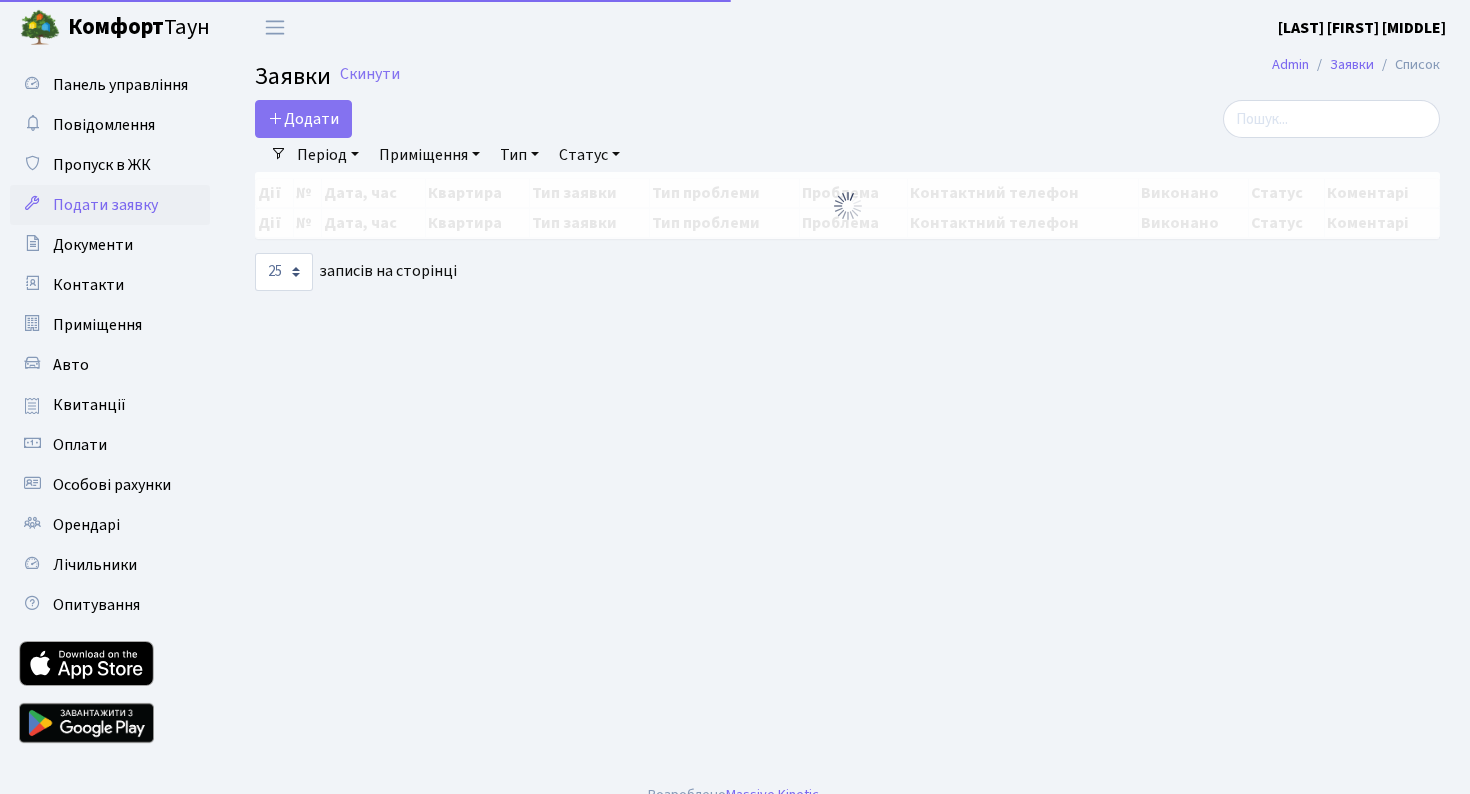 scroll, scrollTop: 0, scrollLeft: 0, axis: both 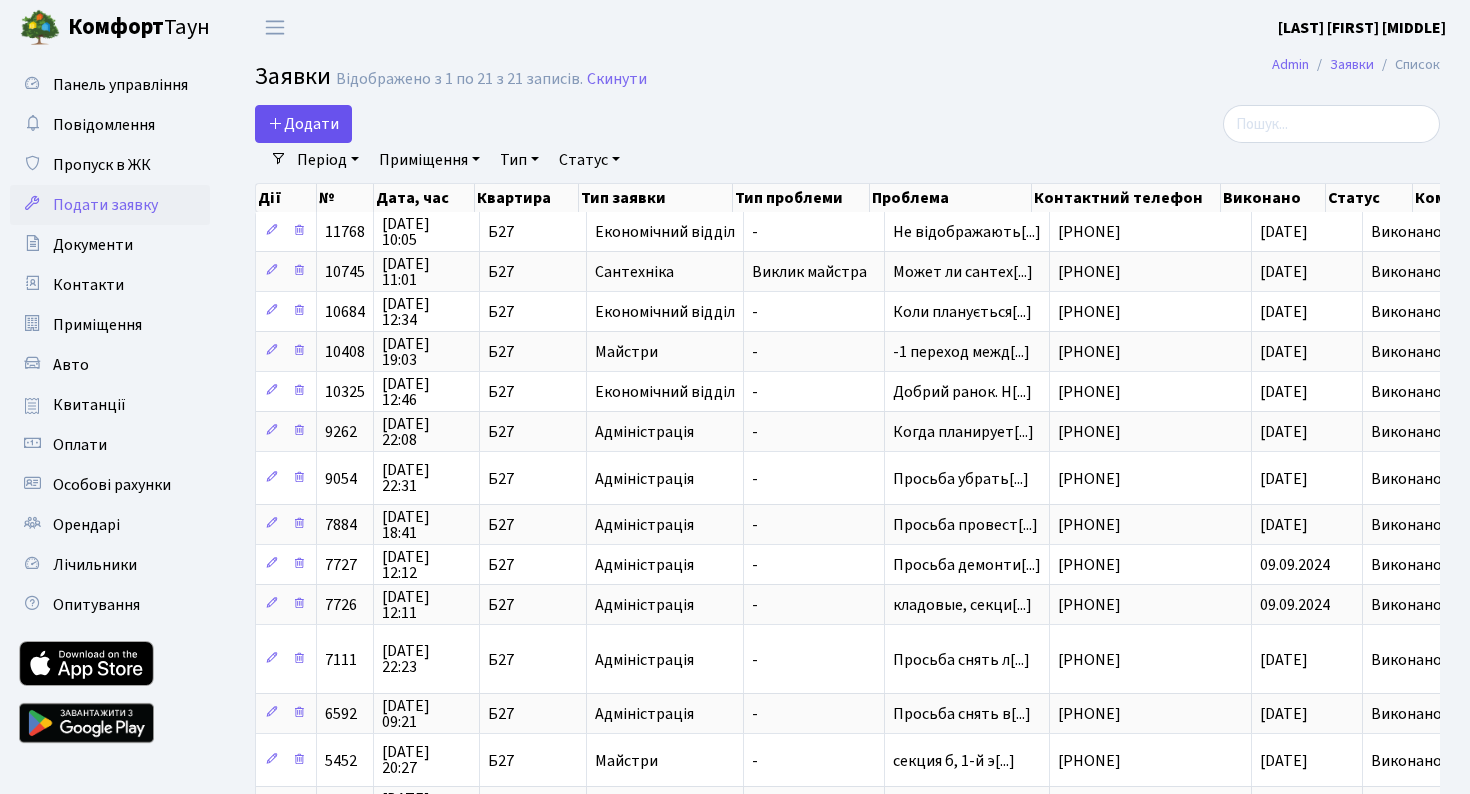 click on "Додати" at bounding box center [303, 124] 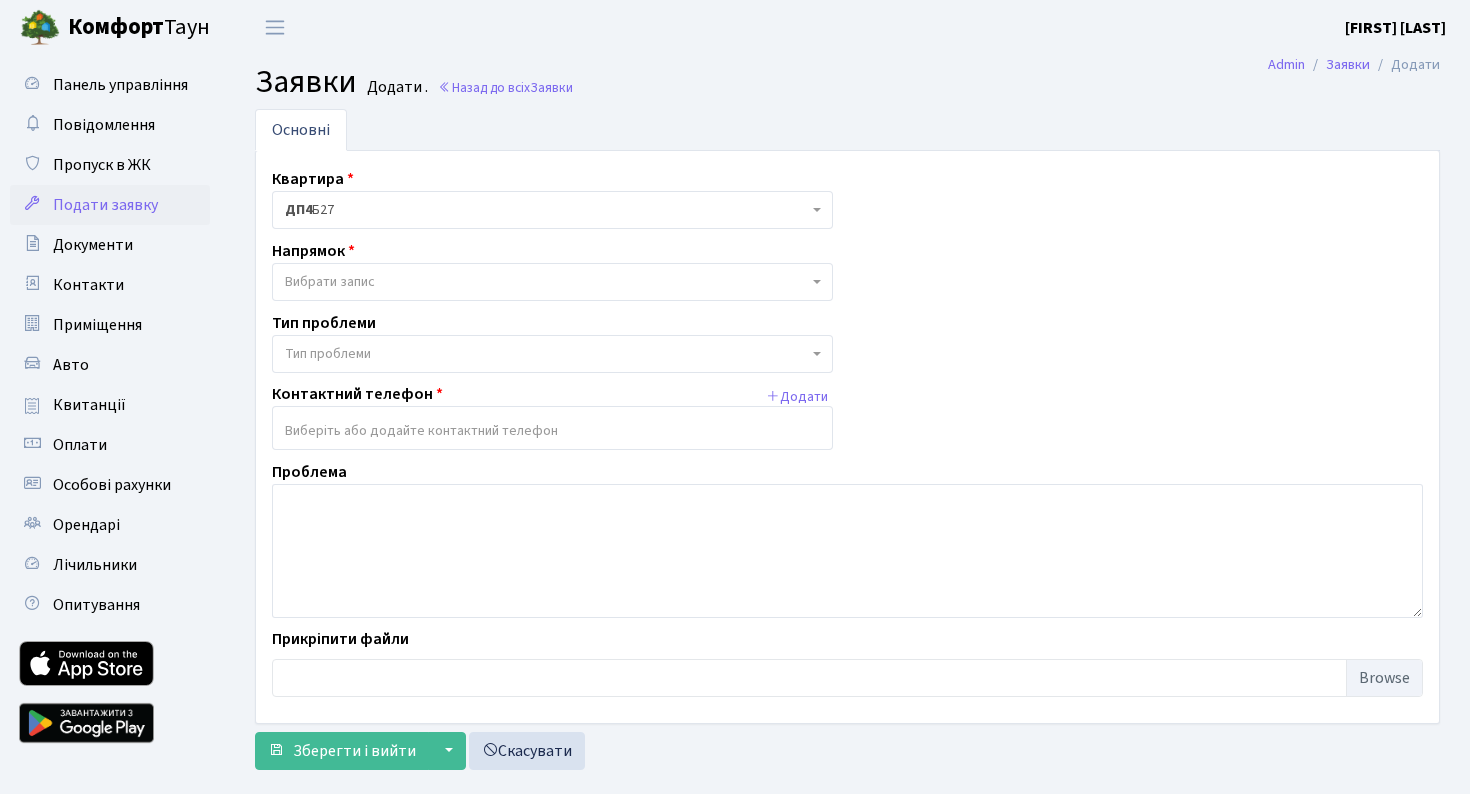 scroll, scrollTop: 0, scrollLeft: 0, axis: both 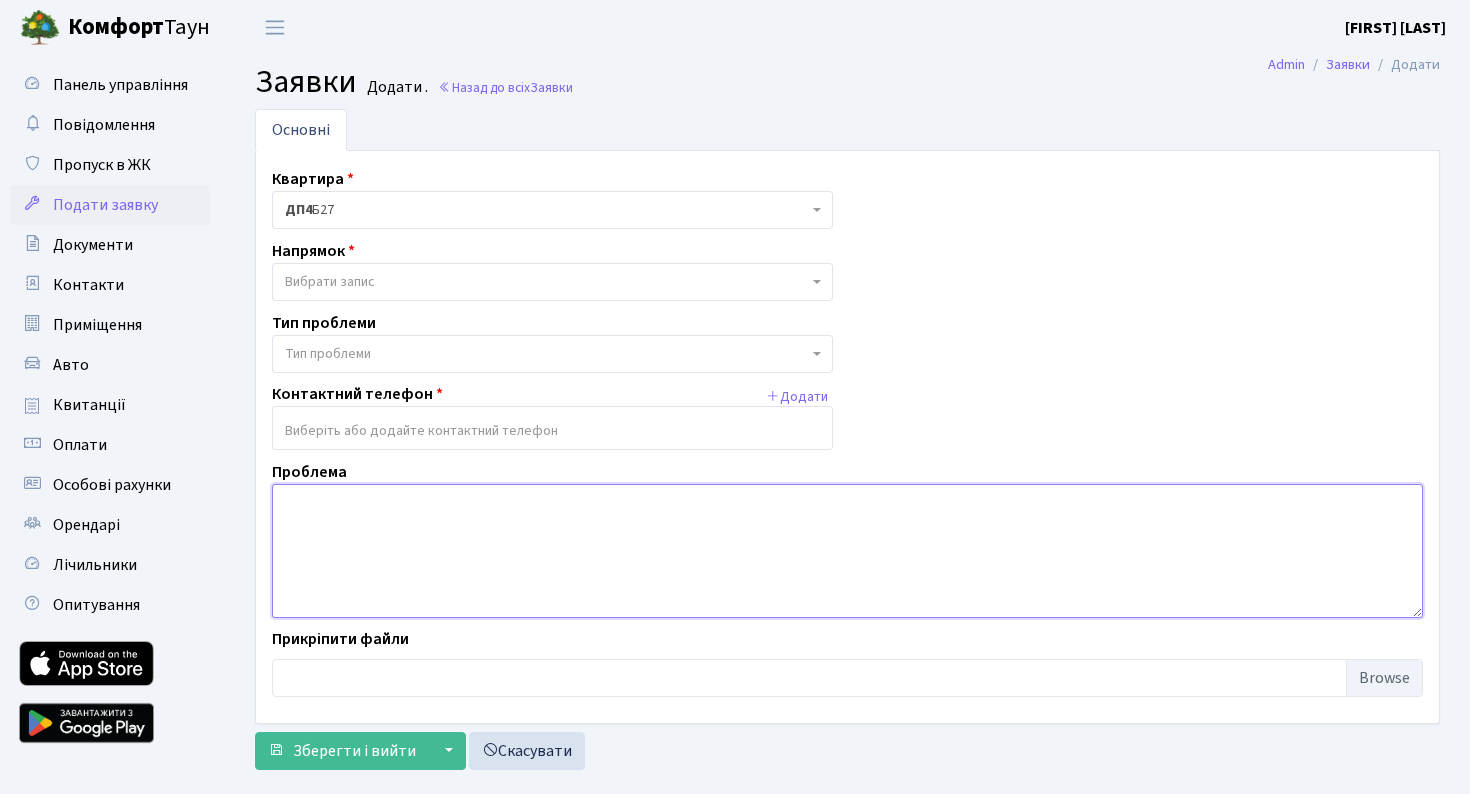 click at bounding box center (847, 551) 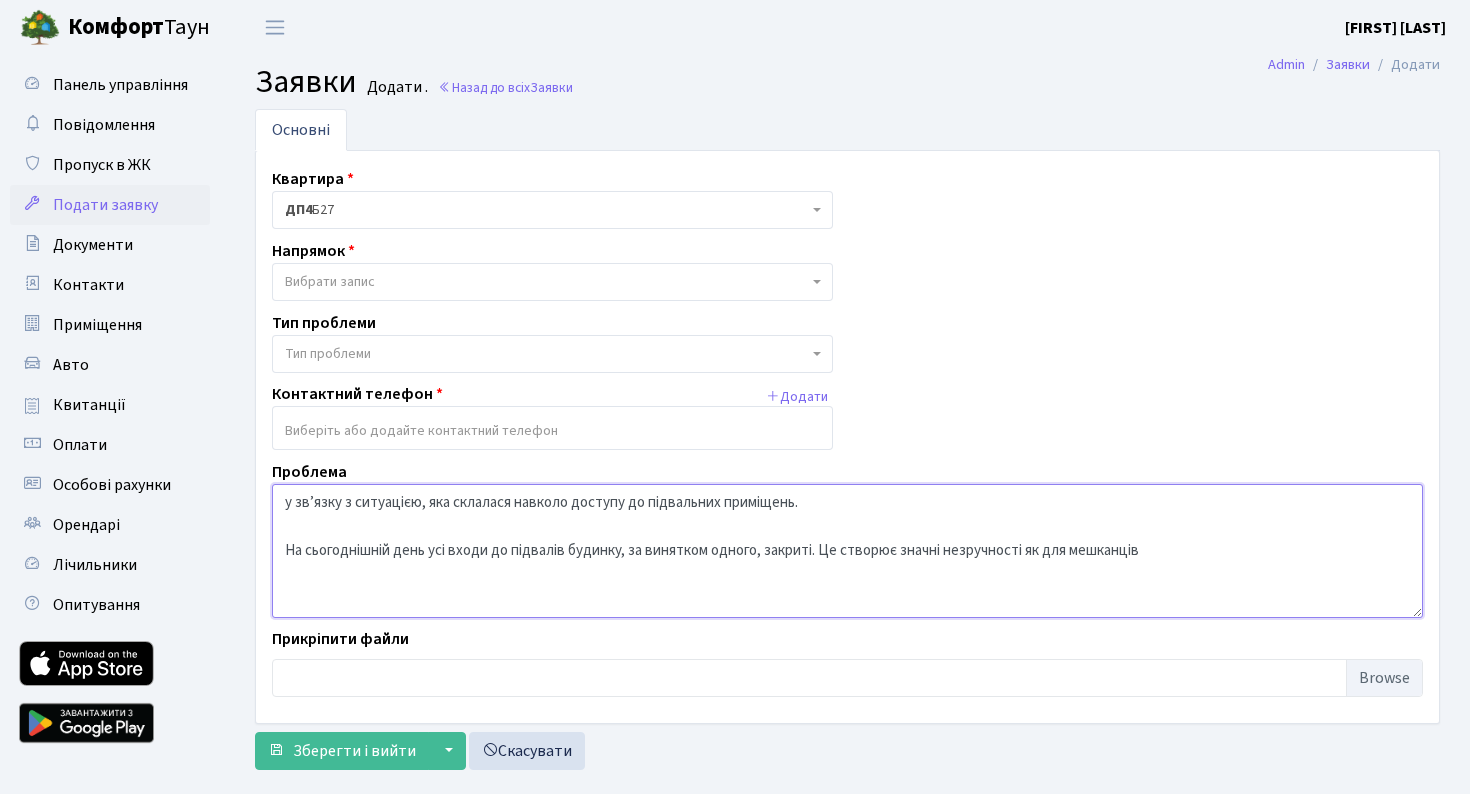drag, startPoint x: 292, startPoint y: 505, endPoint x: 272, endPoint y: 505, distance: 20 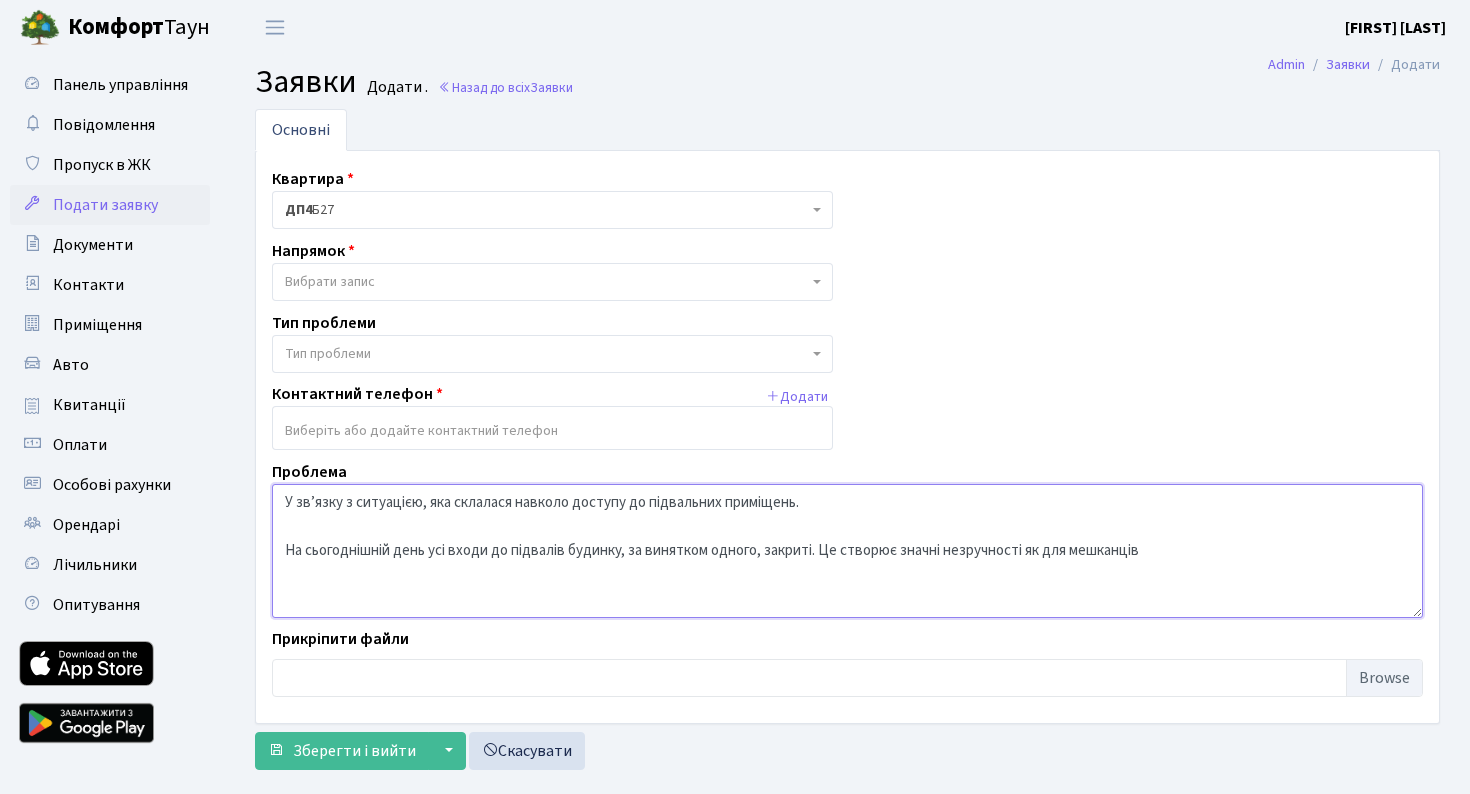 click on "У зв’язку з ситуацією, яка склалася навколо доступу до підвальних приміщень.
На сьогоднішній день усі входи до підвалів будинку, за винятком одного, закриті. Це створює значні незручності як для мешканців" at bounding box center [847, 551] 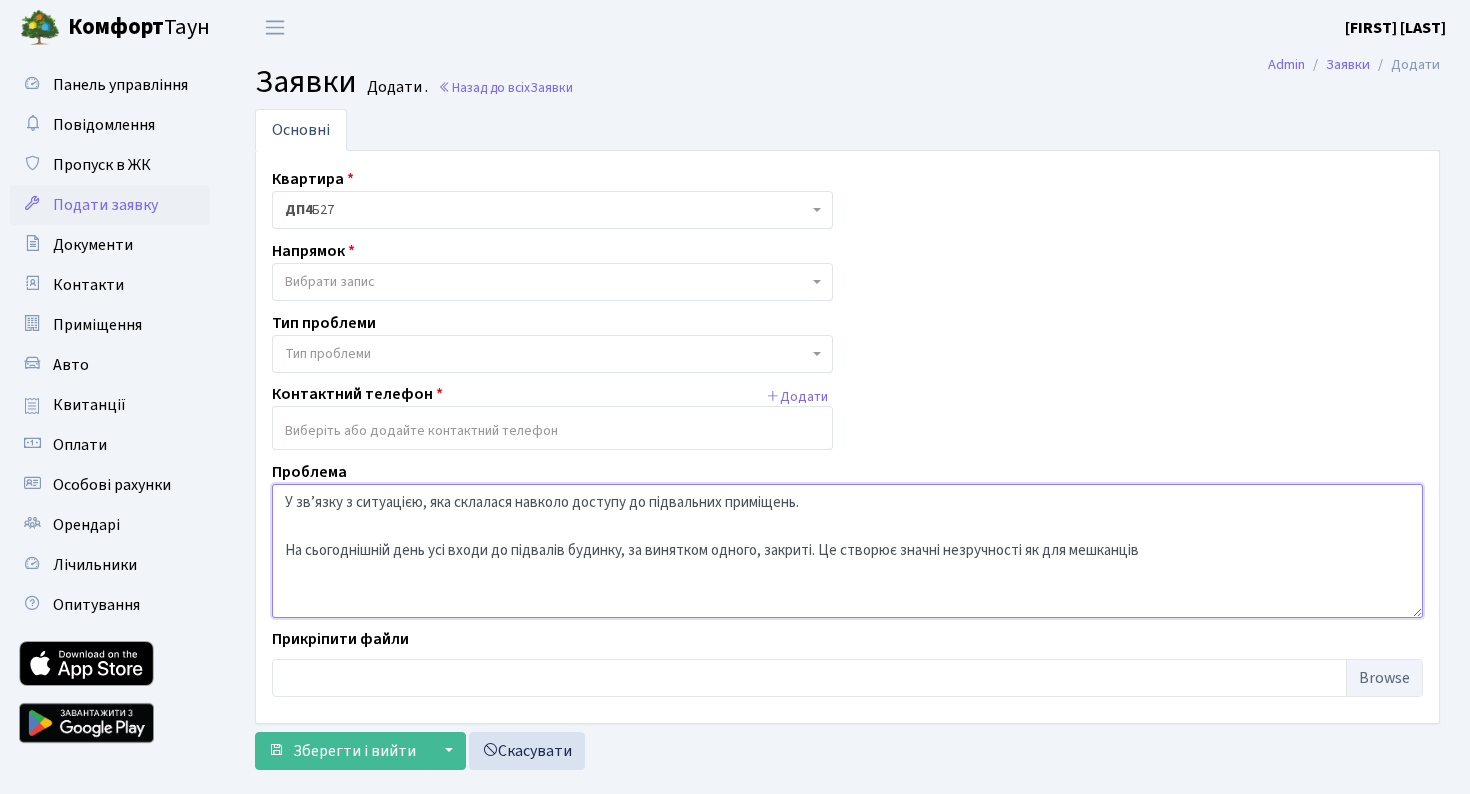 click on "У зв’язку з ситуацією, яка склалася навколо доступу до підвальних приміщень.
На сьогоднішній день усі входи до підвалів будинку, за винятком одного, закриті. Це створює значні незручності як для мешканців" at bounding box center (847, 551) 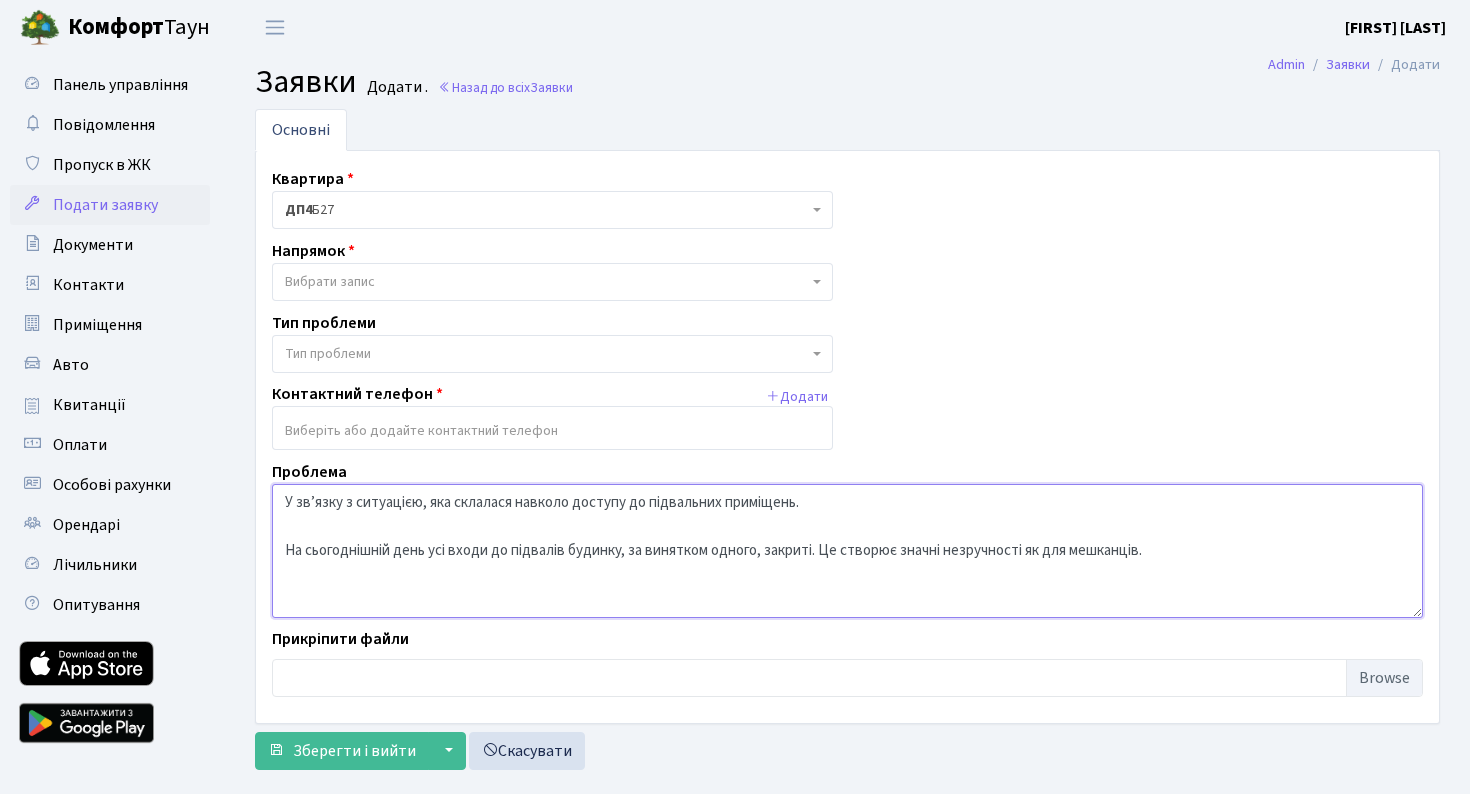 paste on "Відповідно до п. 3 ч. 1 ст. 20 Закону України "Про житлово-комунальні послуги", виконавець зобов'язаний забезпечити належний технічний стан будинку та безперешкодний доступ до об'єктів спільного користування, до яких належать і підвальні приміщення." 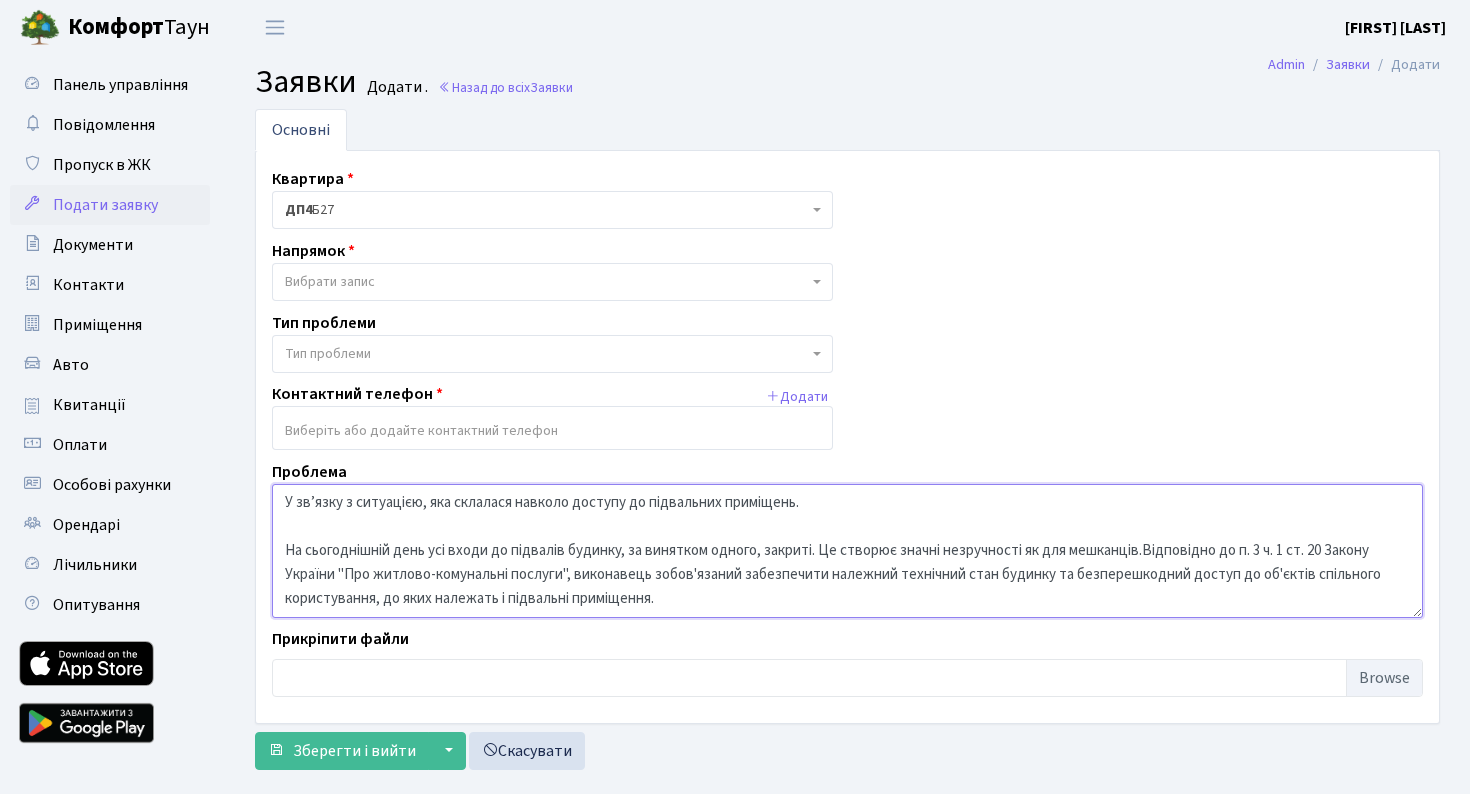 click on "У зв’язку з ситуацією, яка склалася навколо доступу до підвальних приміщень.
На сьогоднішній день усі входи до підвалів будинку, за винятком одного, закриті. Це створює значні незручності як для мешканців.Відповідно до п. 3 ч. 1 ст. 20 Закону України "Про житлово-комунальні послуги", виконавець зобов'язаний забезпечити належний технічний стан будинку та безперешкодний доступ до об'єктів спільного користування, до яких належать і підвальні приміщення." at bounding box center [847, 551] 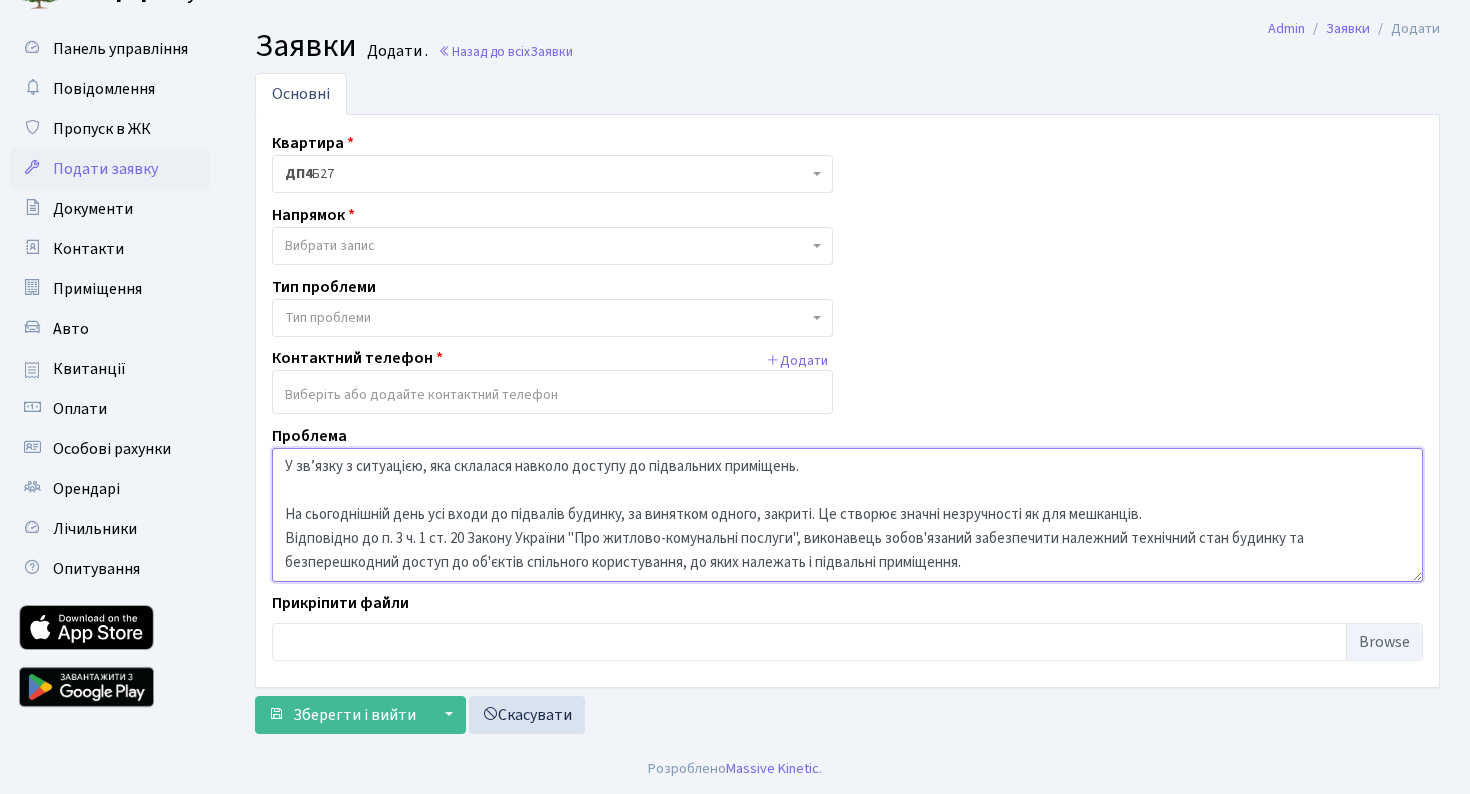 scroll, scrollTop: 35, scrollLeft: 0, axis: vertical 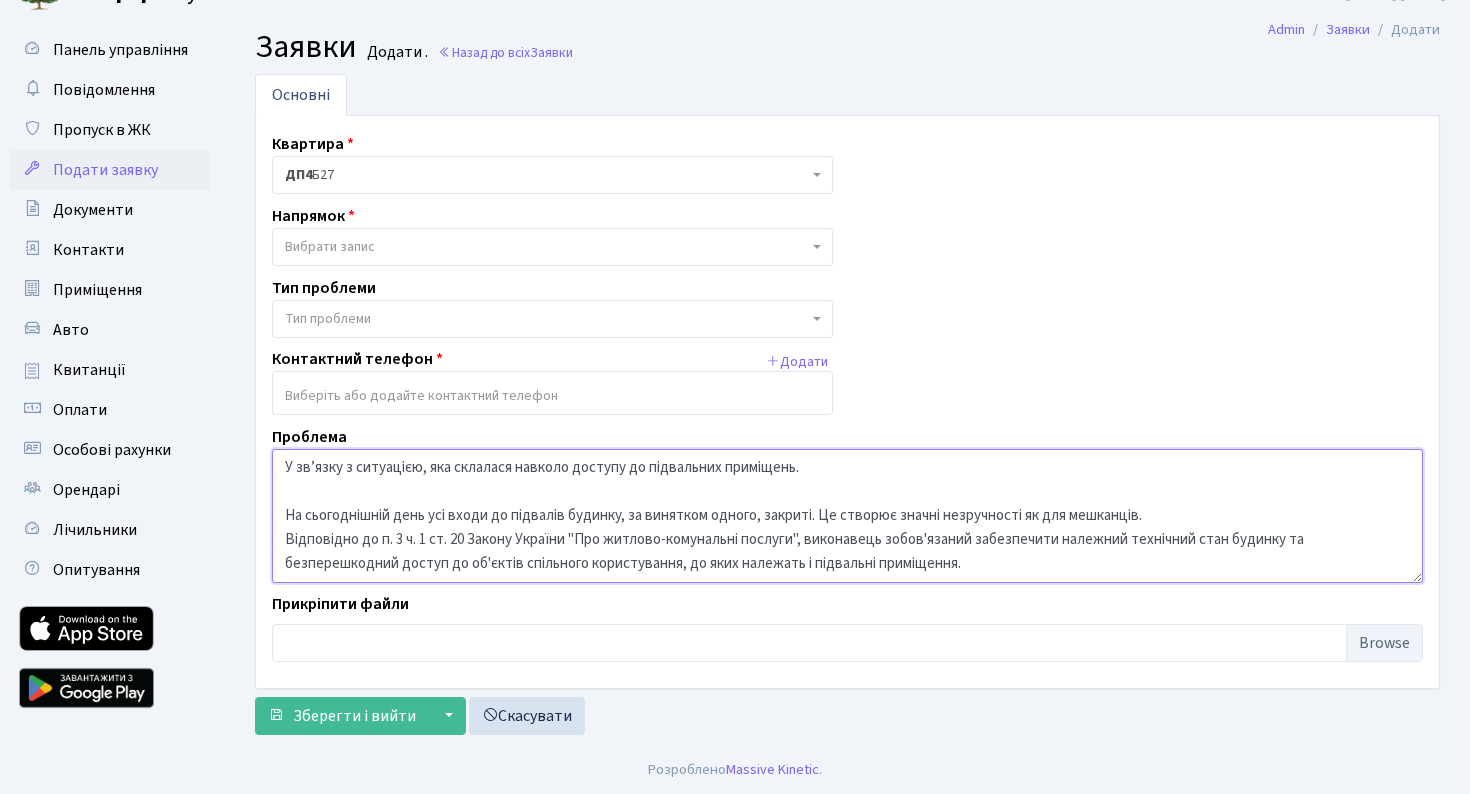 click on "У зв’язку з ситуацією, яка склалася навколо доступу до підвальних приміщень.
На сьогоднішній день усі входи до підвалів будинку, за винятком одного, закриті. Це створює значні незручності як для мешканців.
Відповідно до п. 3 ч. 1 ст. 20 Закону України "Про житлово-комунальні послуги", виконавець зобов'язаний забезпечити належний технічний стан будинку та безперешкодний доступ до об'єктів спільного користування, до яких належать і підвальні приміщення." at bounding box center (847, 516) 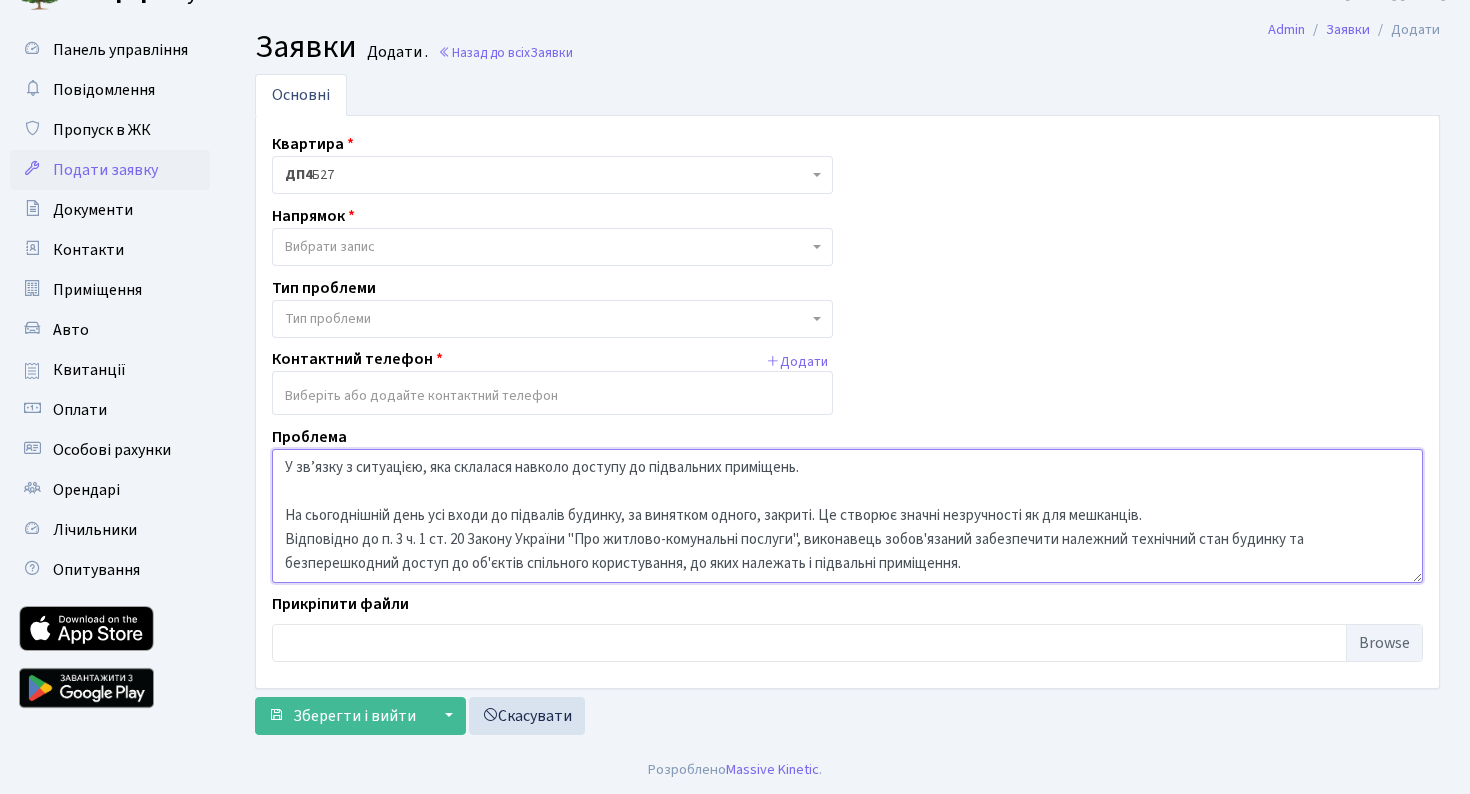 scroll, scrollTop: 41, scrollLeft: 0, axis: vertical 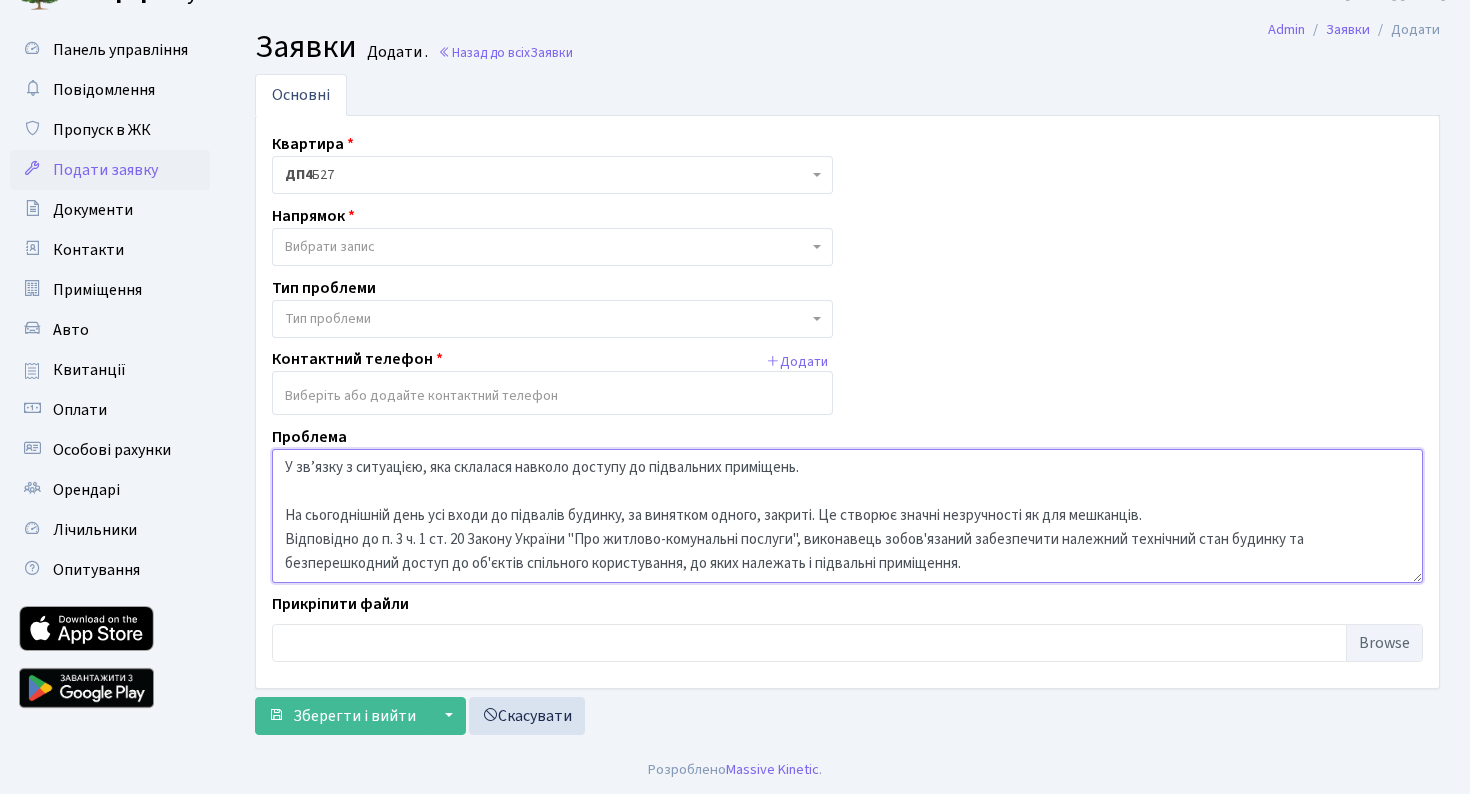 paste on "На підставі викладеного прошу:
Відновити доступ до всіх наявних входів до підвалів;
Повідомити, на яких підставах були закриті ці входи" 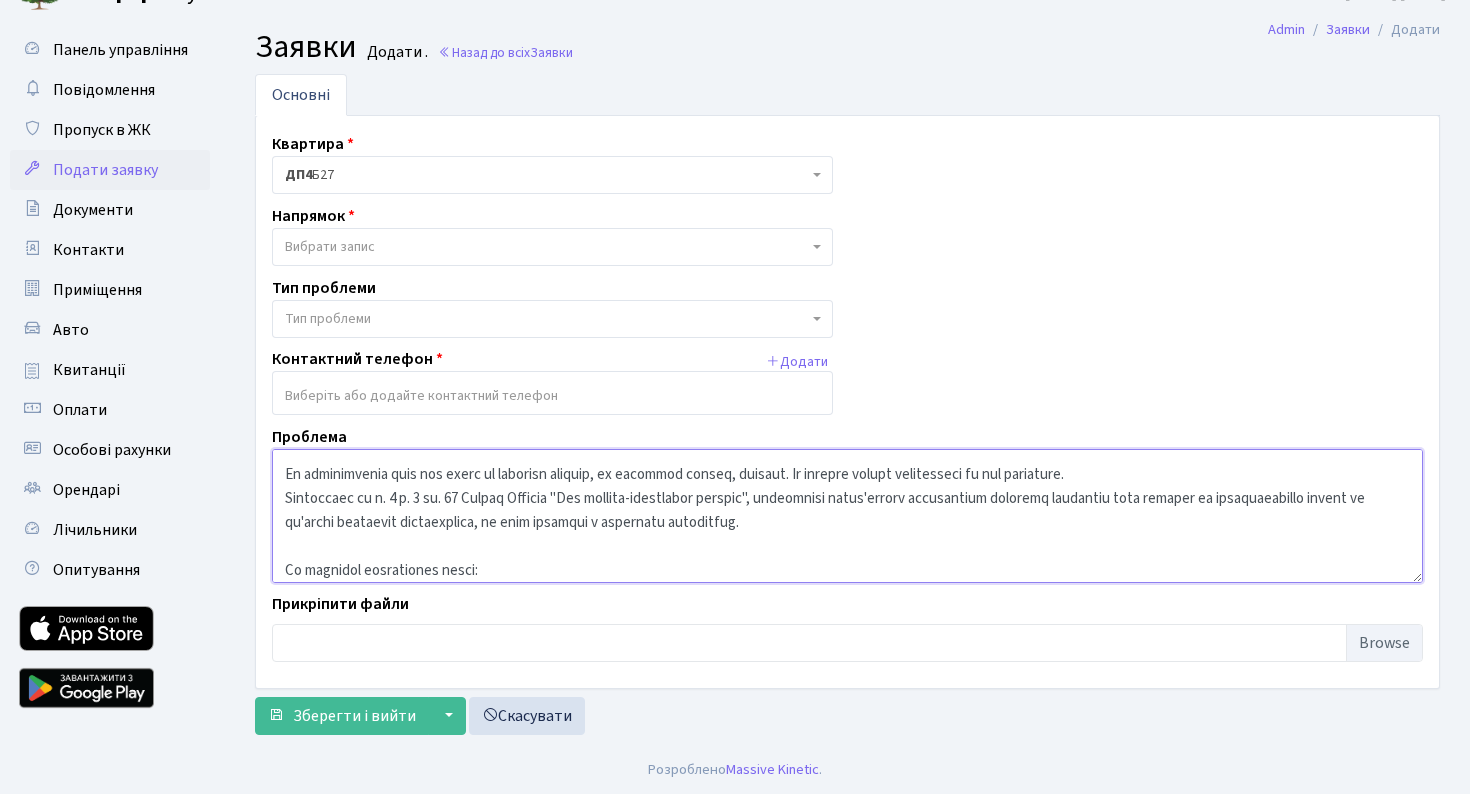 scroll, scrollTop: 144, scrollLeft: 0, axis: vertical 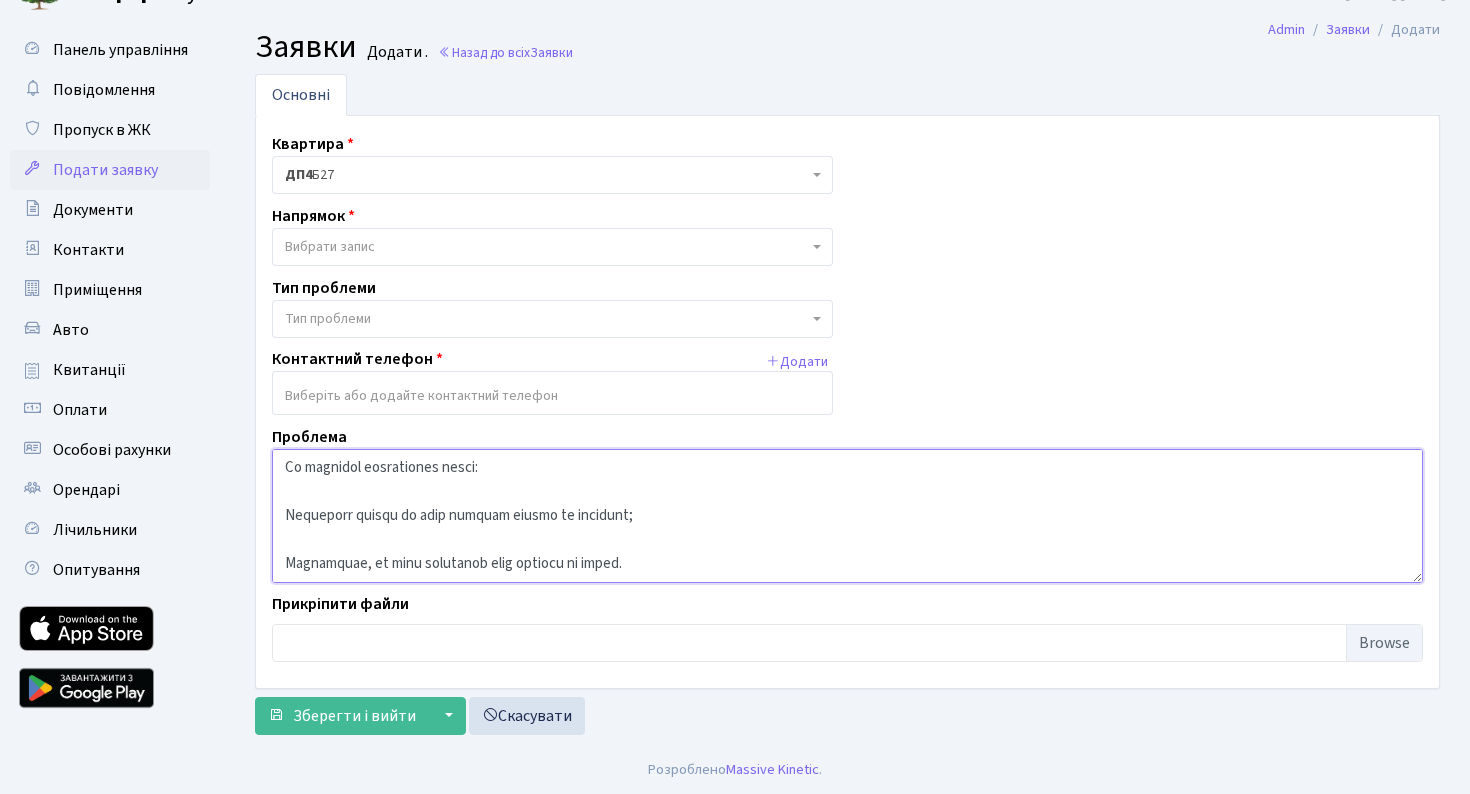 click at bounding box center (847, 516) 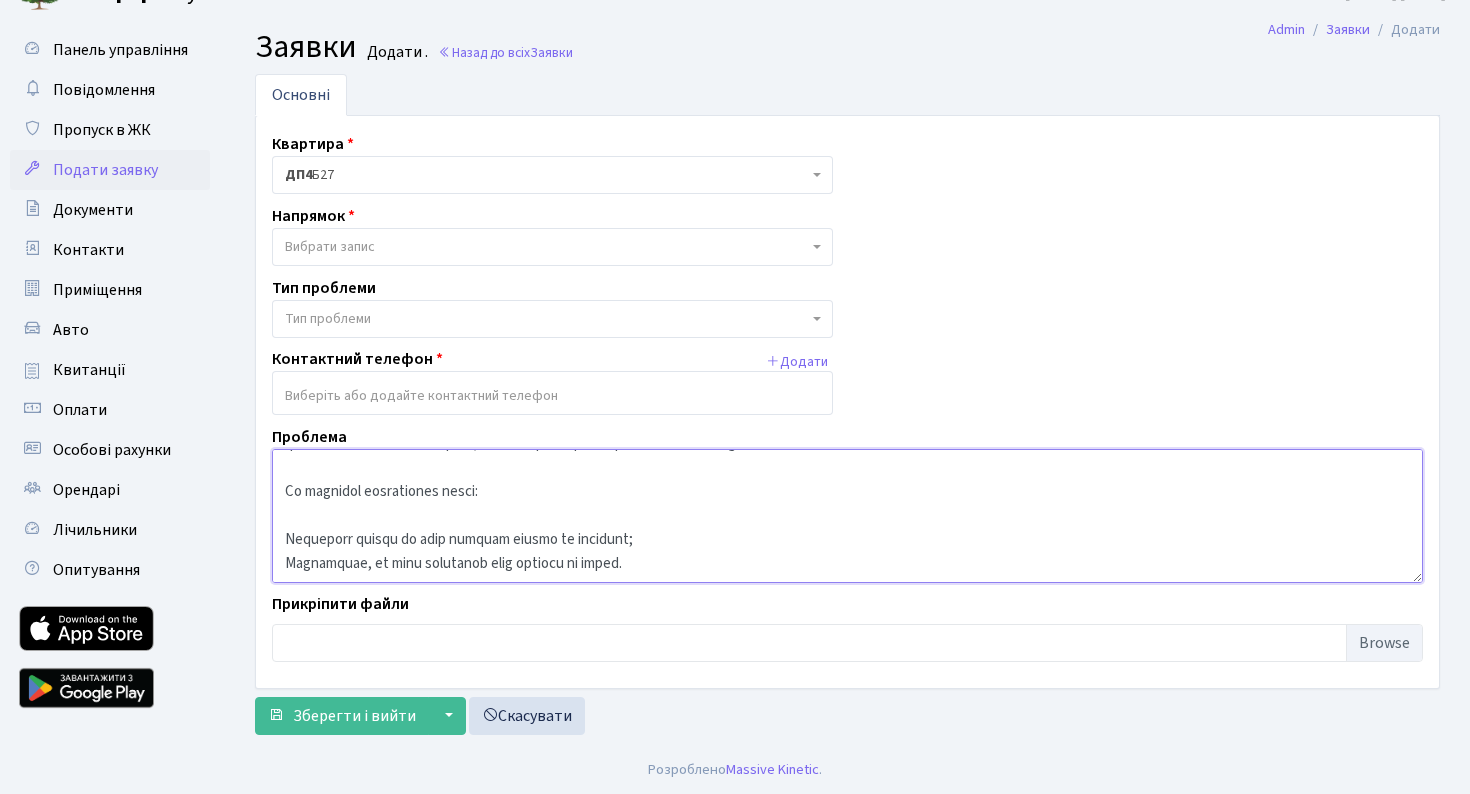scroll, scrollTop: 120, scrollLeft: 0, axis: vertical 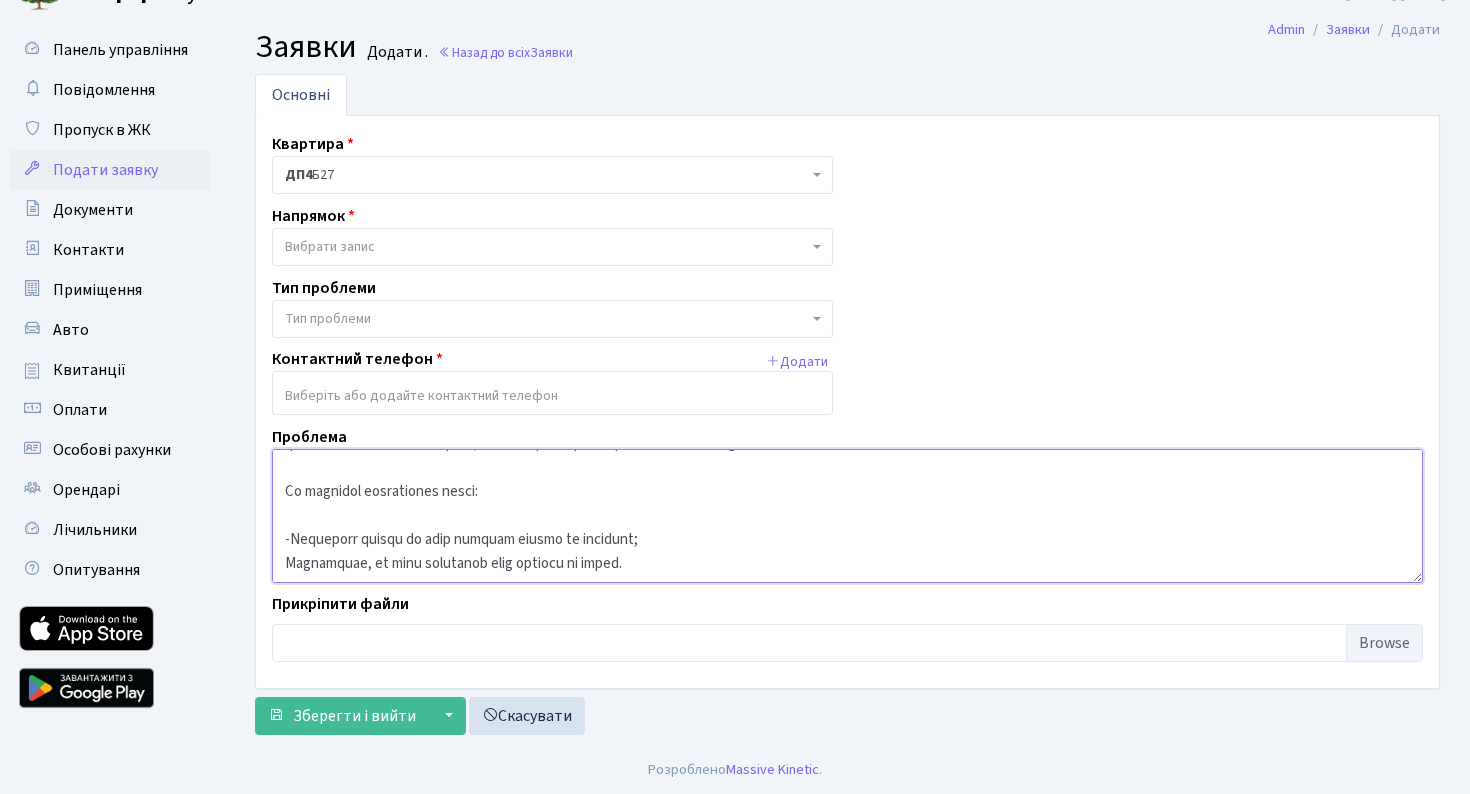 click at bounding box center (847, 516) 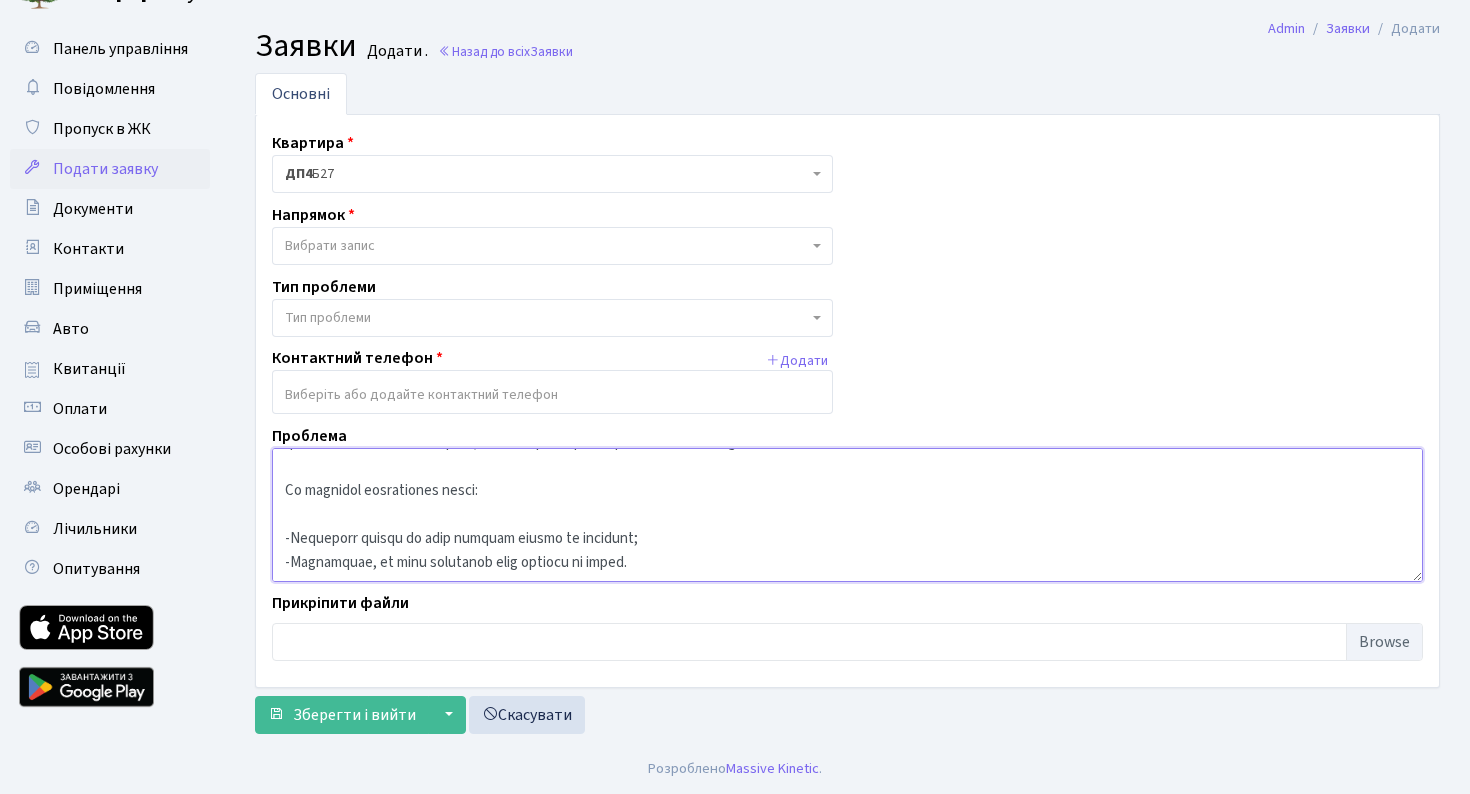 scroll, scrollTop: 36, scrollLeft: 0, axis: vertical 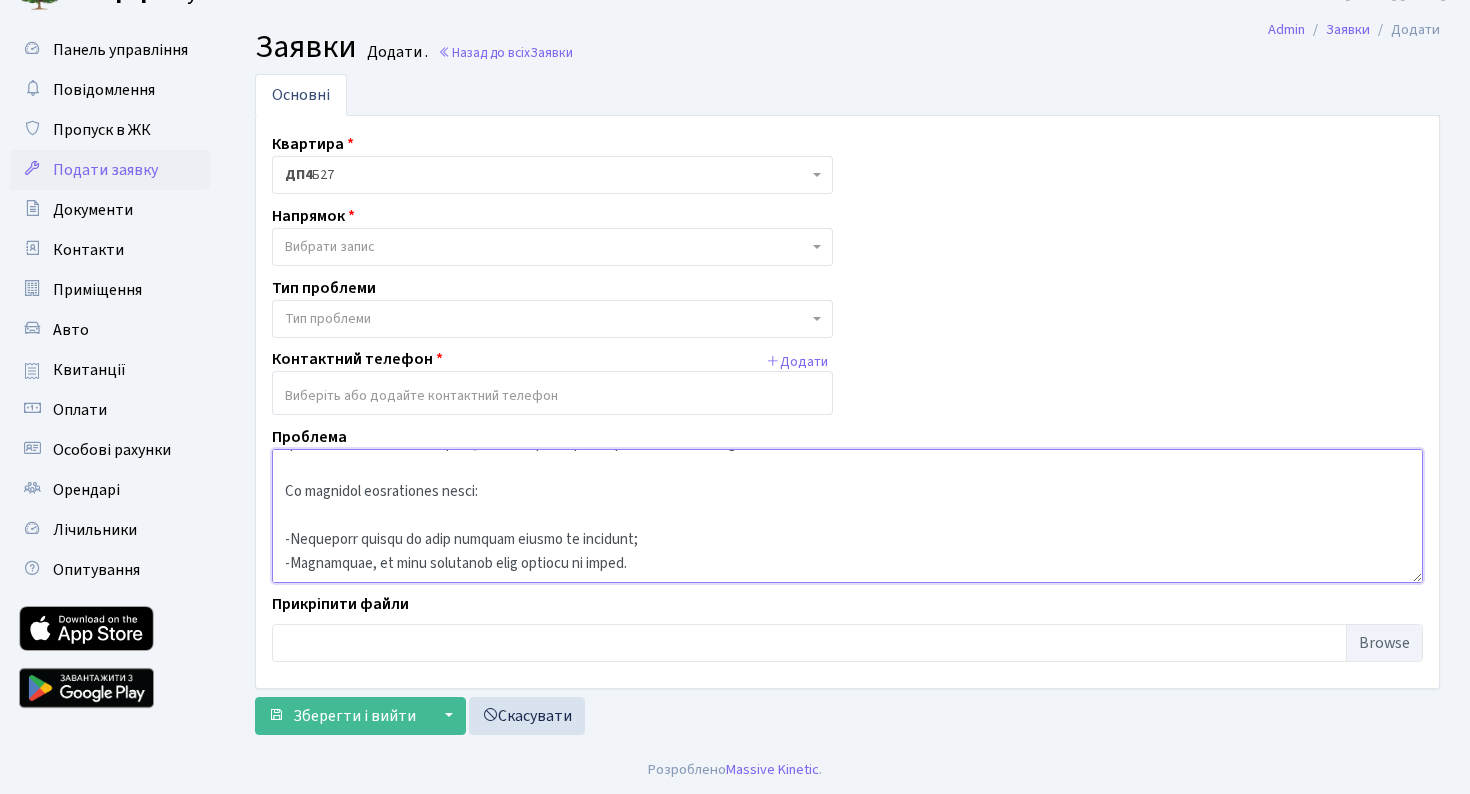 type on "У зв’язку з ситуацією, яка склалася навколо доступу до підвальних приміщень.
На сьогоднішній день усі входи до підвалів будинку, за винятком одного, закриті. Це створює значні незручності як для мешканців.
Відповідно до п. 3 ч. 1 ст. 20 Закону України "Про житлово-комунальні послуги", виконавець зобов'язаний забезпечити належний технічний стан будинку та безперешкодний доступ до об'єктів спільного користування, до яких належать і підвальні приміщення.
На підставі викладеного прошу:
-Відновити доступ до всіх наявних входів до підвалів;
-Повідомити, на яких підставах були закриті ці входи...." 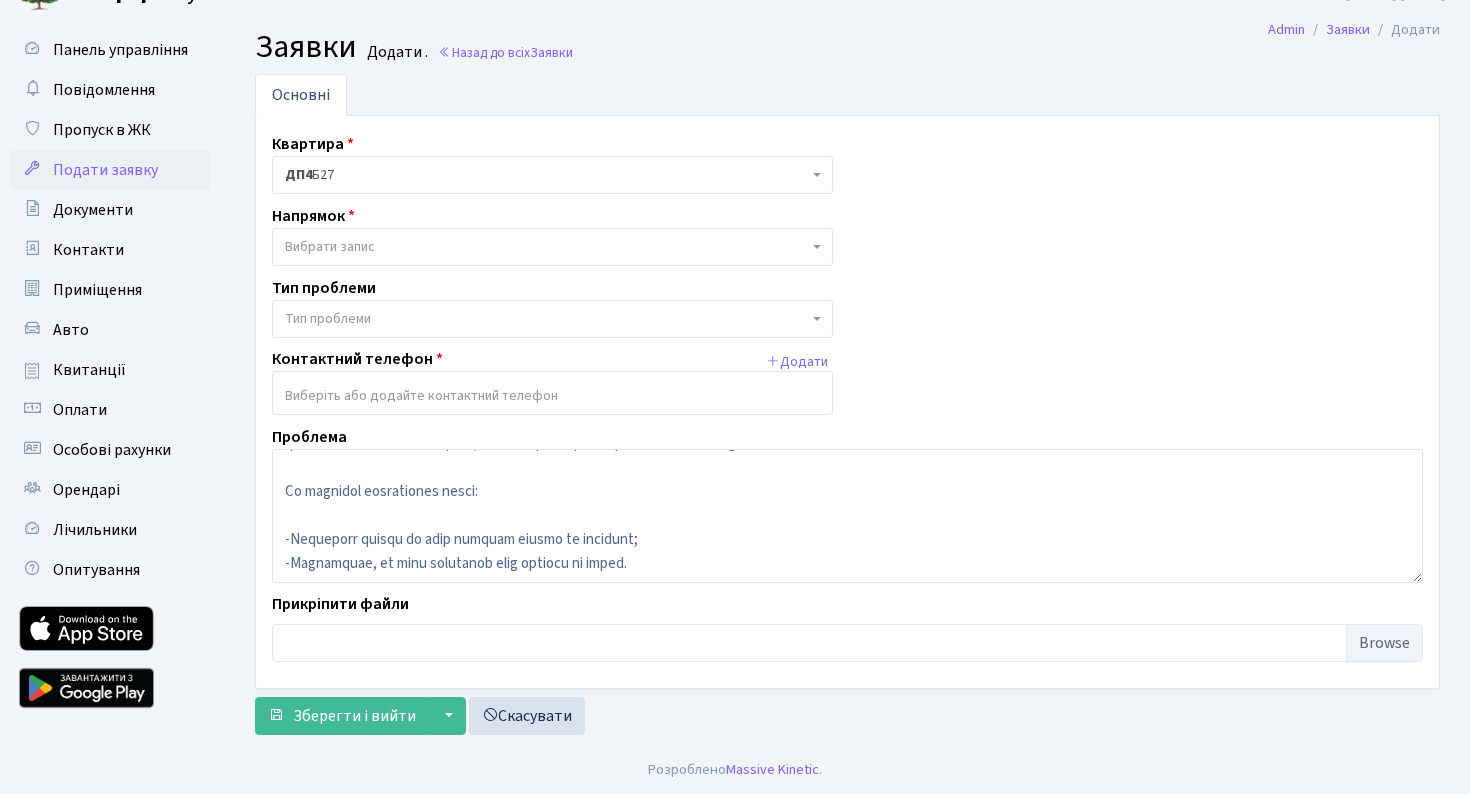 click on "Тип проблеми" at bounding box center (546, 319) 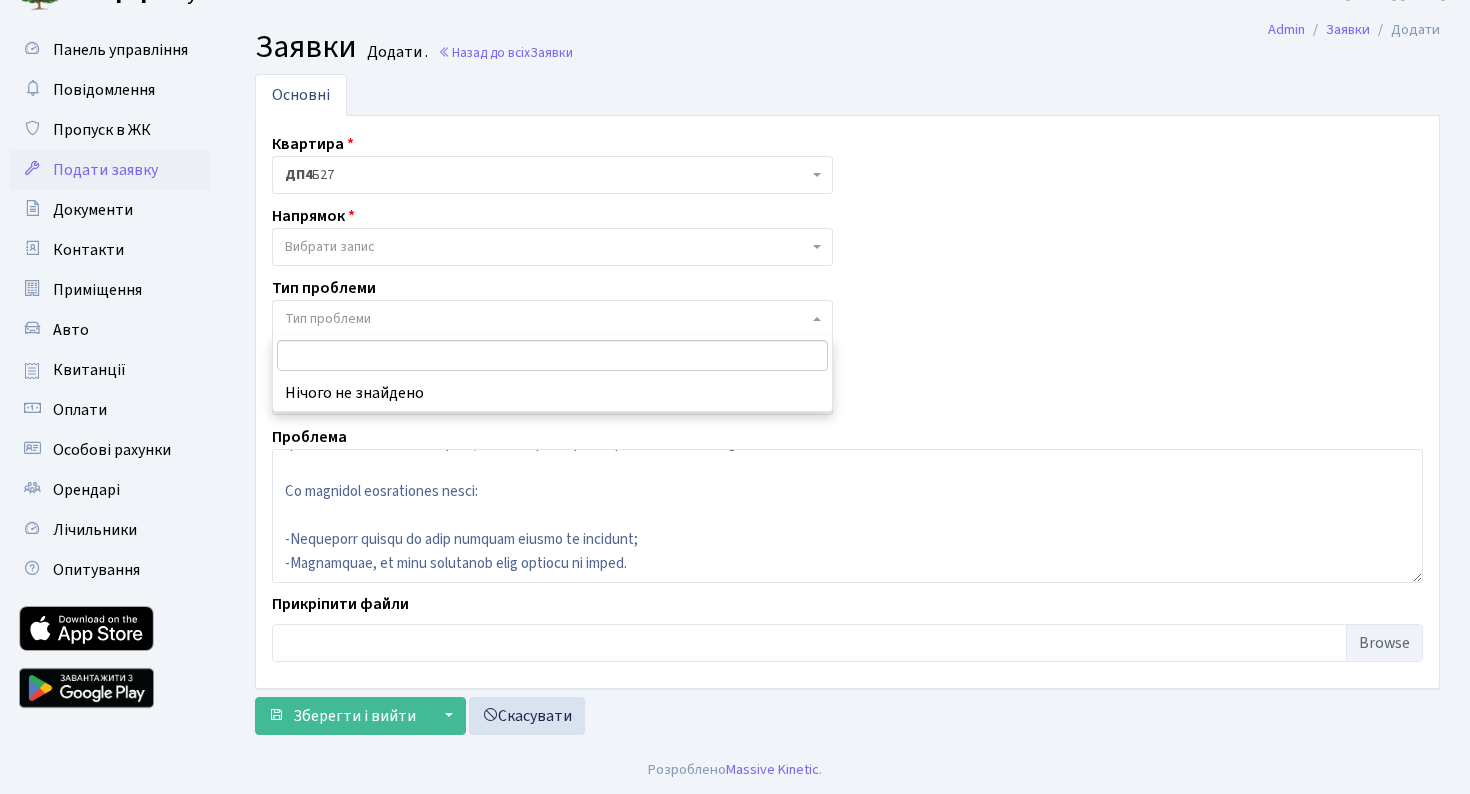 click on "Вибрати запис" at bounding box center (552, 247) 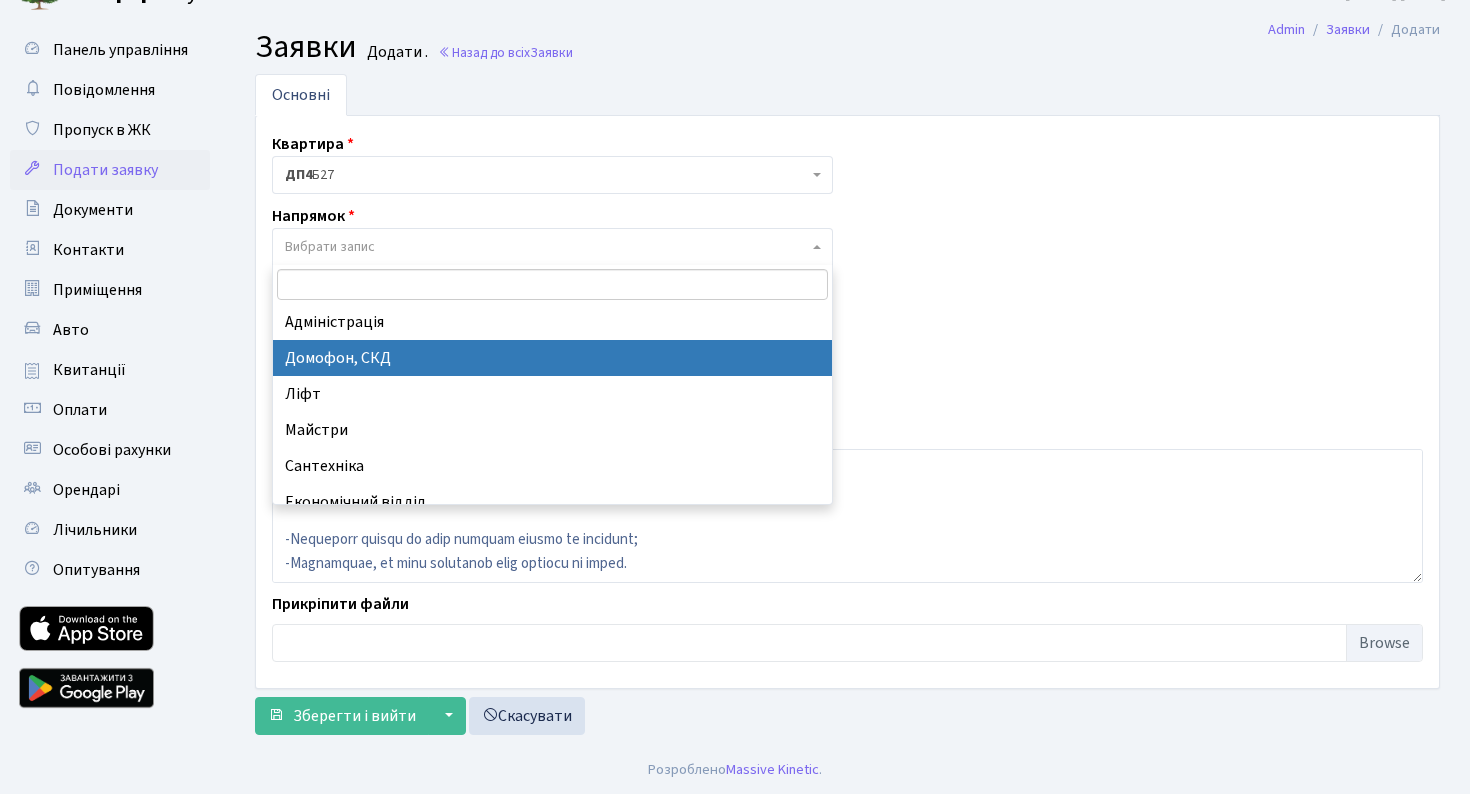 select on "4" 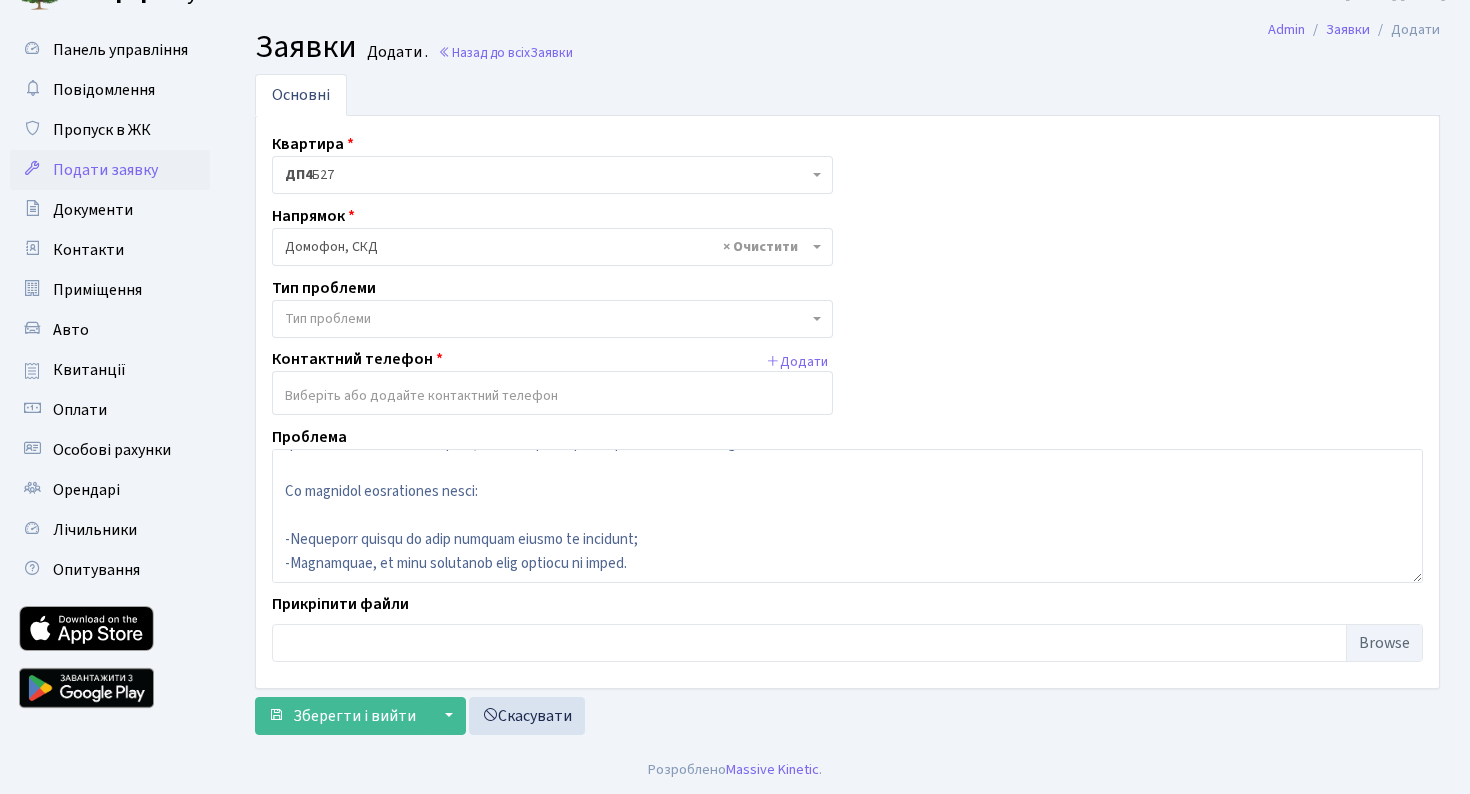 click on "Тип проблеми" at bounding box center [546, 319] 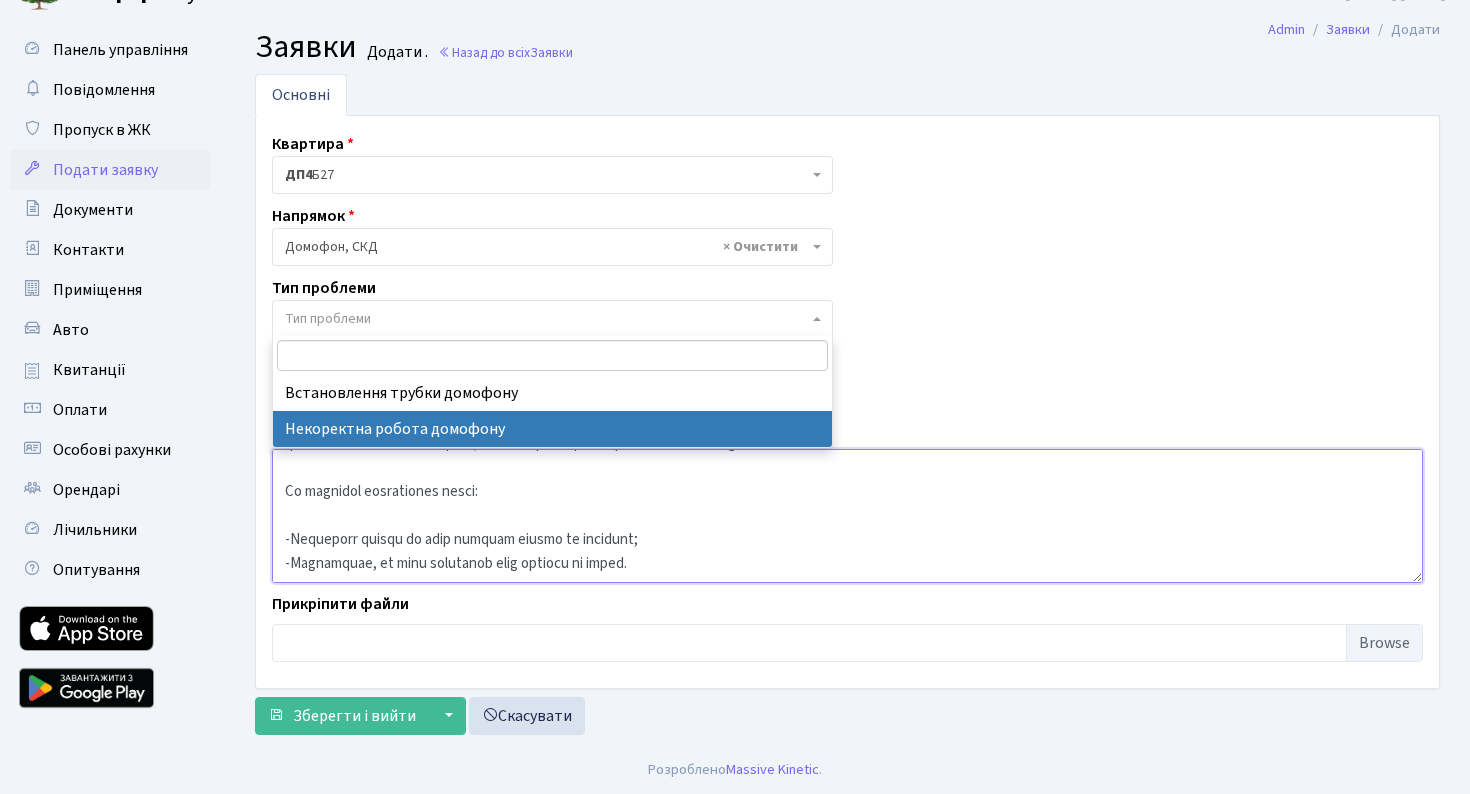 click at bounding box center (847, 516) 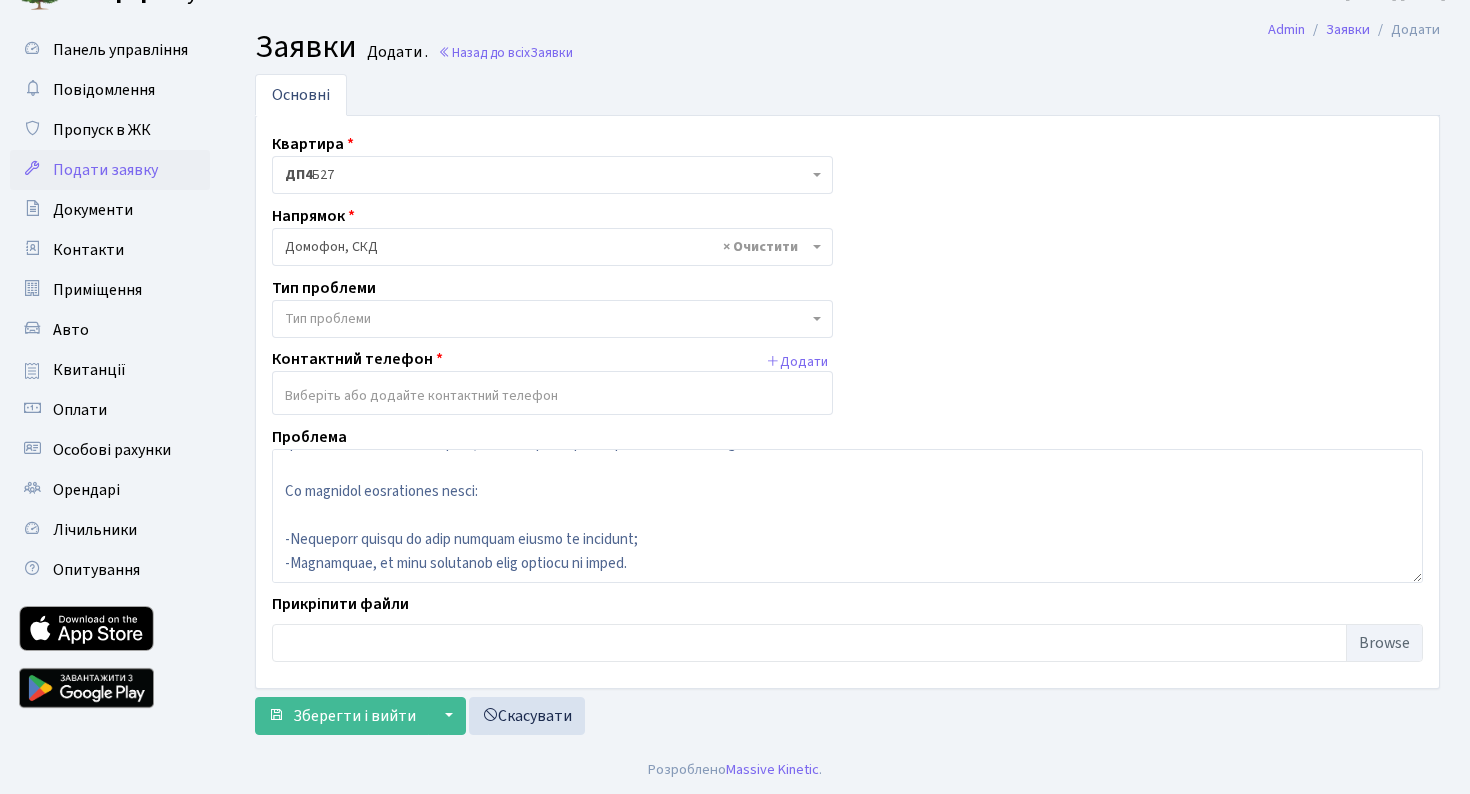 click on "× Домофон, СКД" at bounding box center (546, 247) 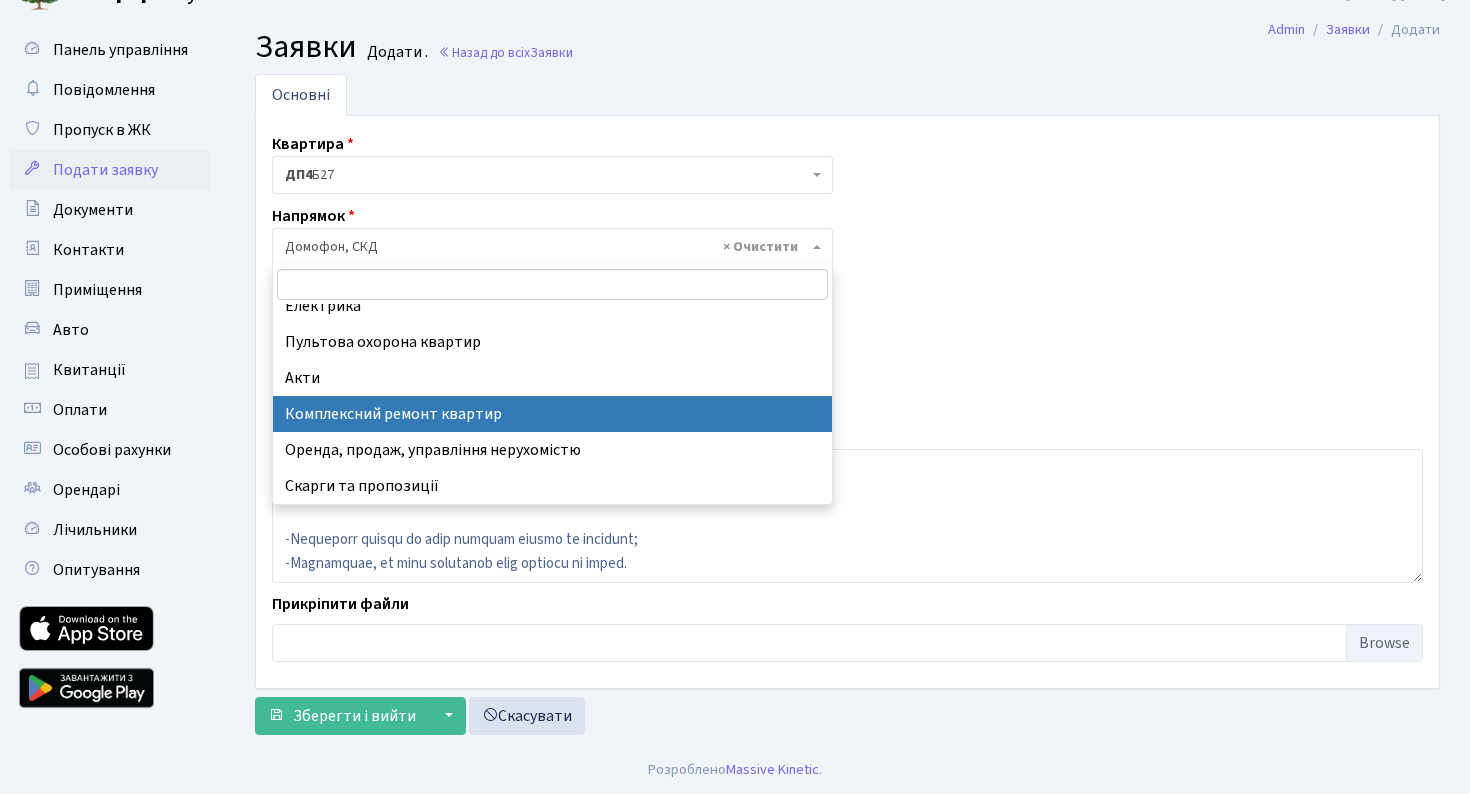 scroll, scrollTop: 0, scrollLeft: 0, axis: both 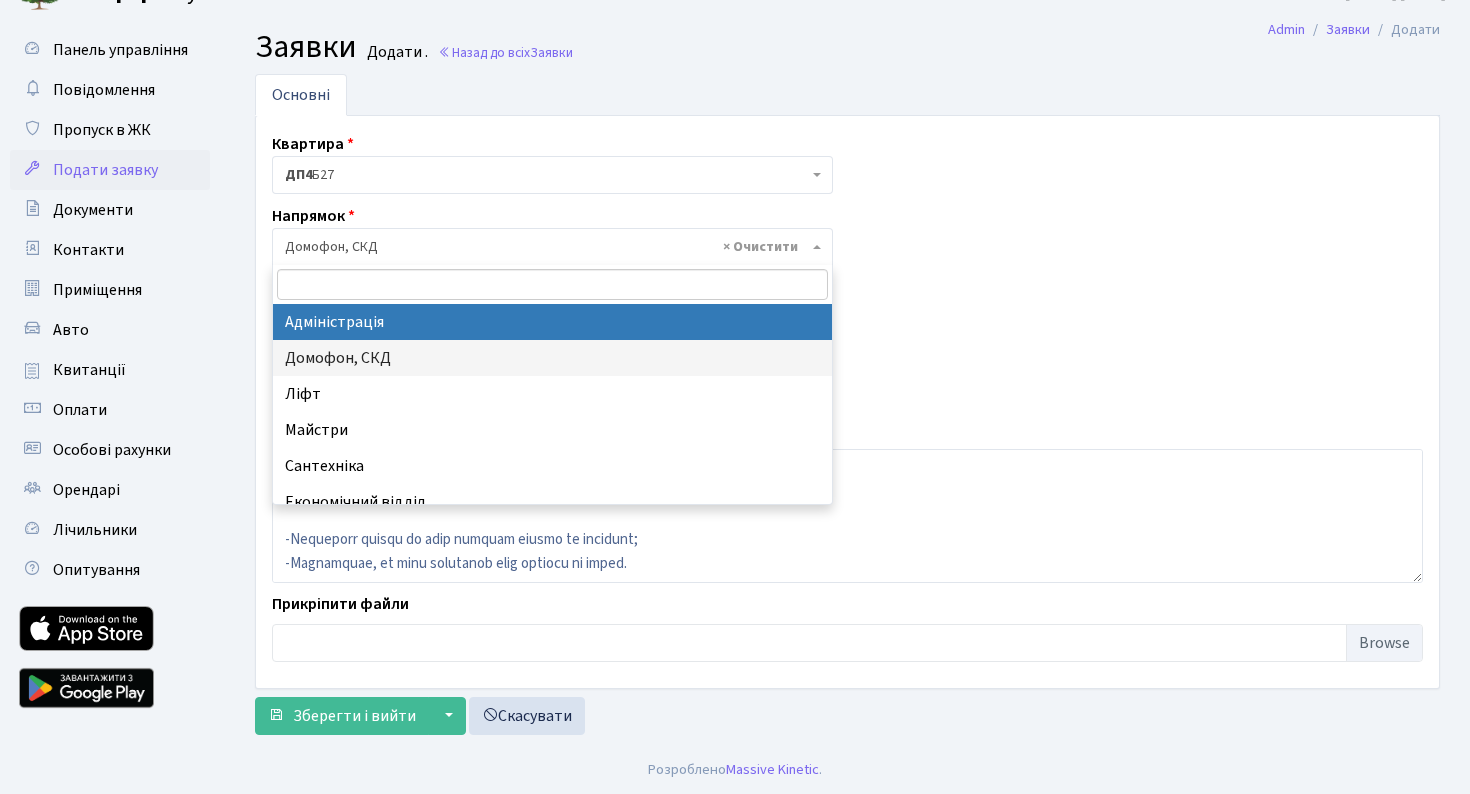 select on "5" 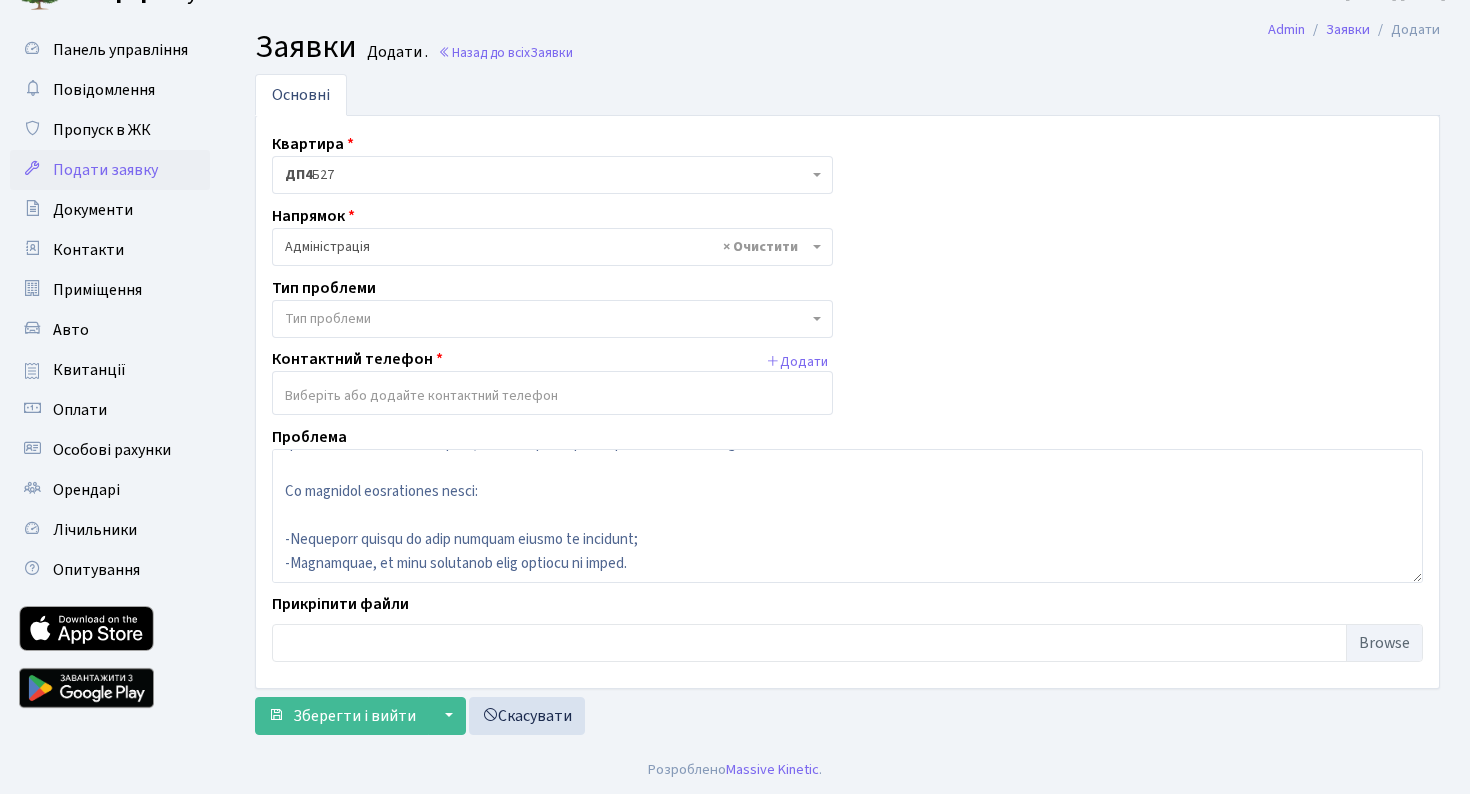 click at bounding box center (552, 396) 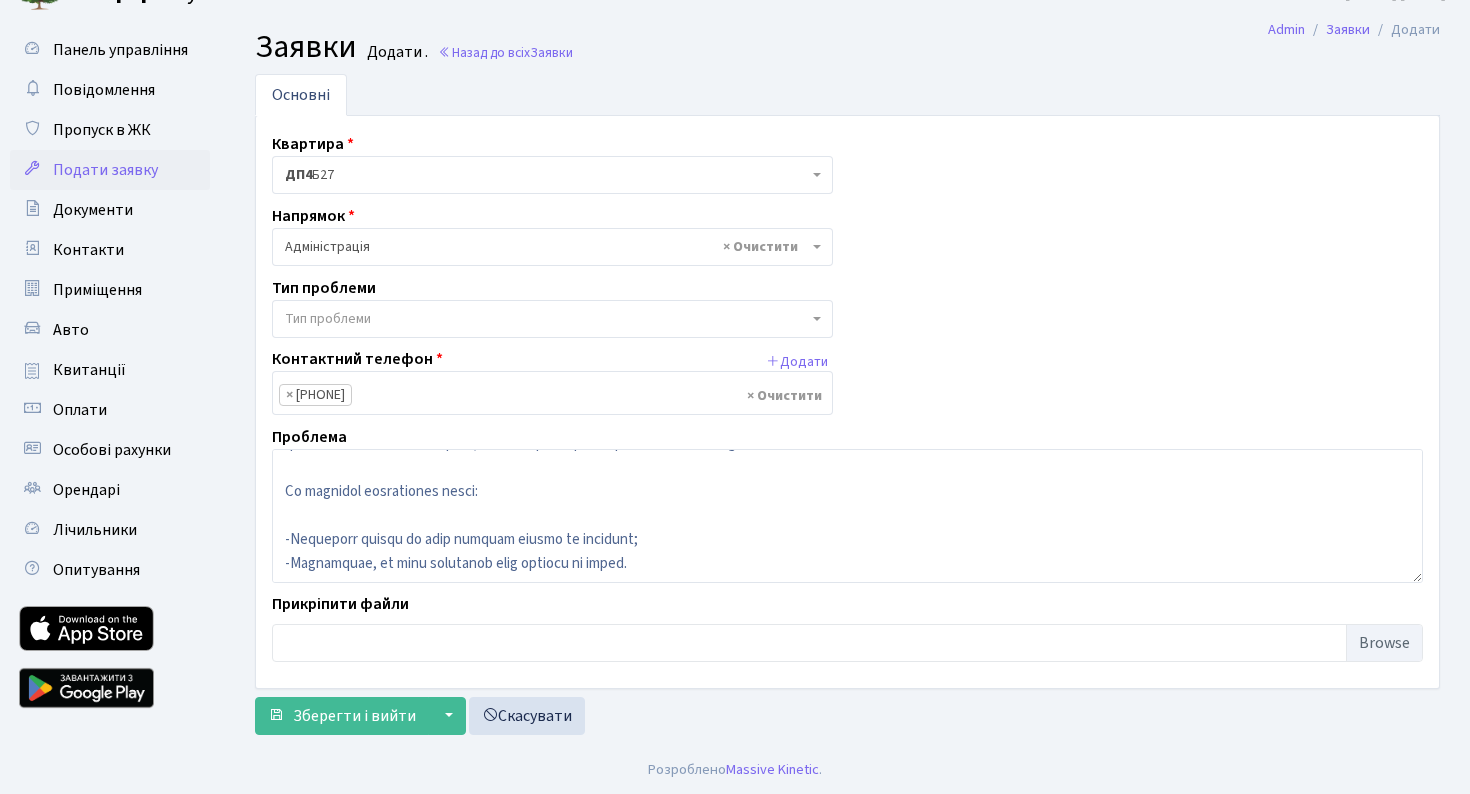 select on "96943" 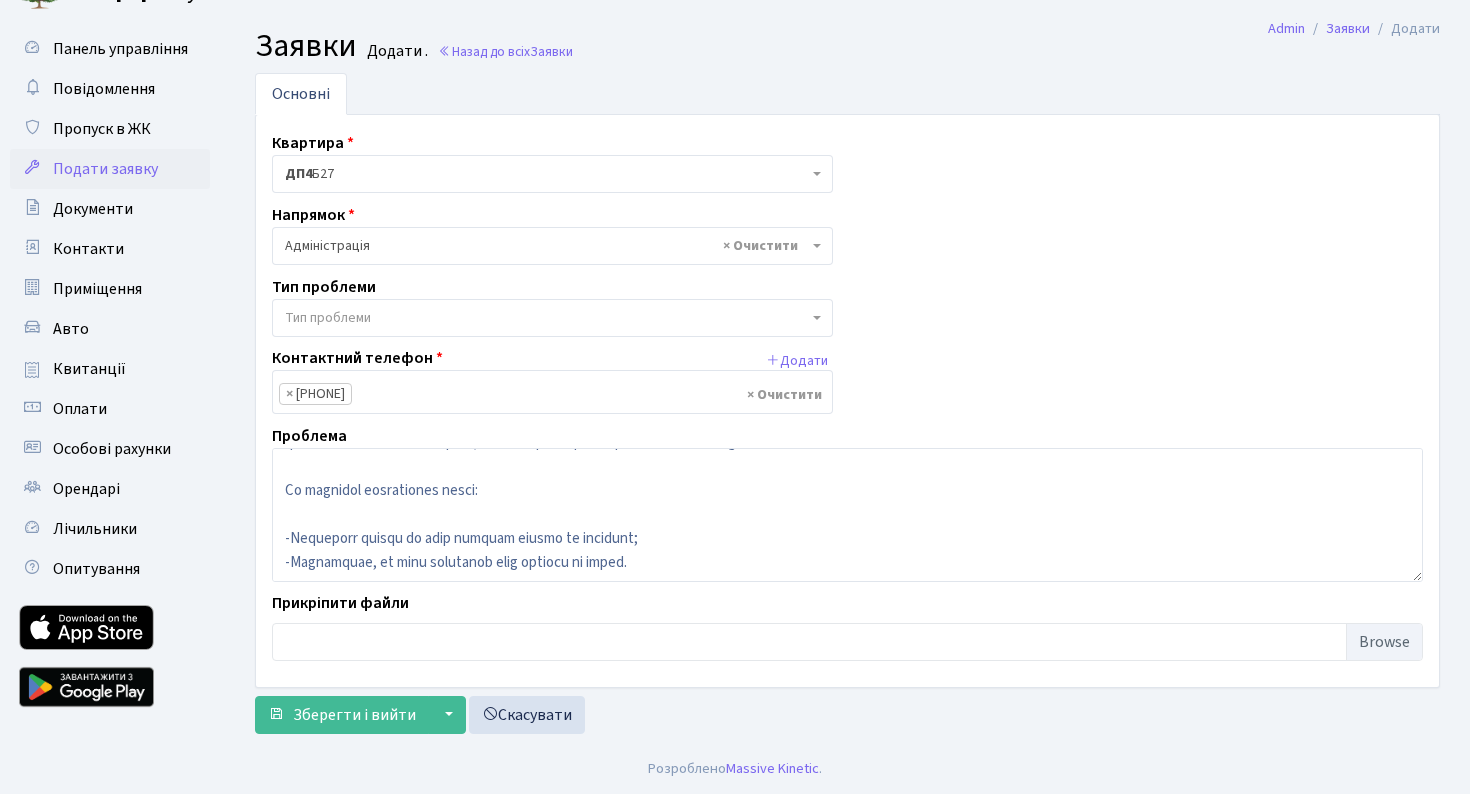 scroll, scrollTop: 35, scrollLeft: 0, axis: vertical 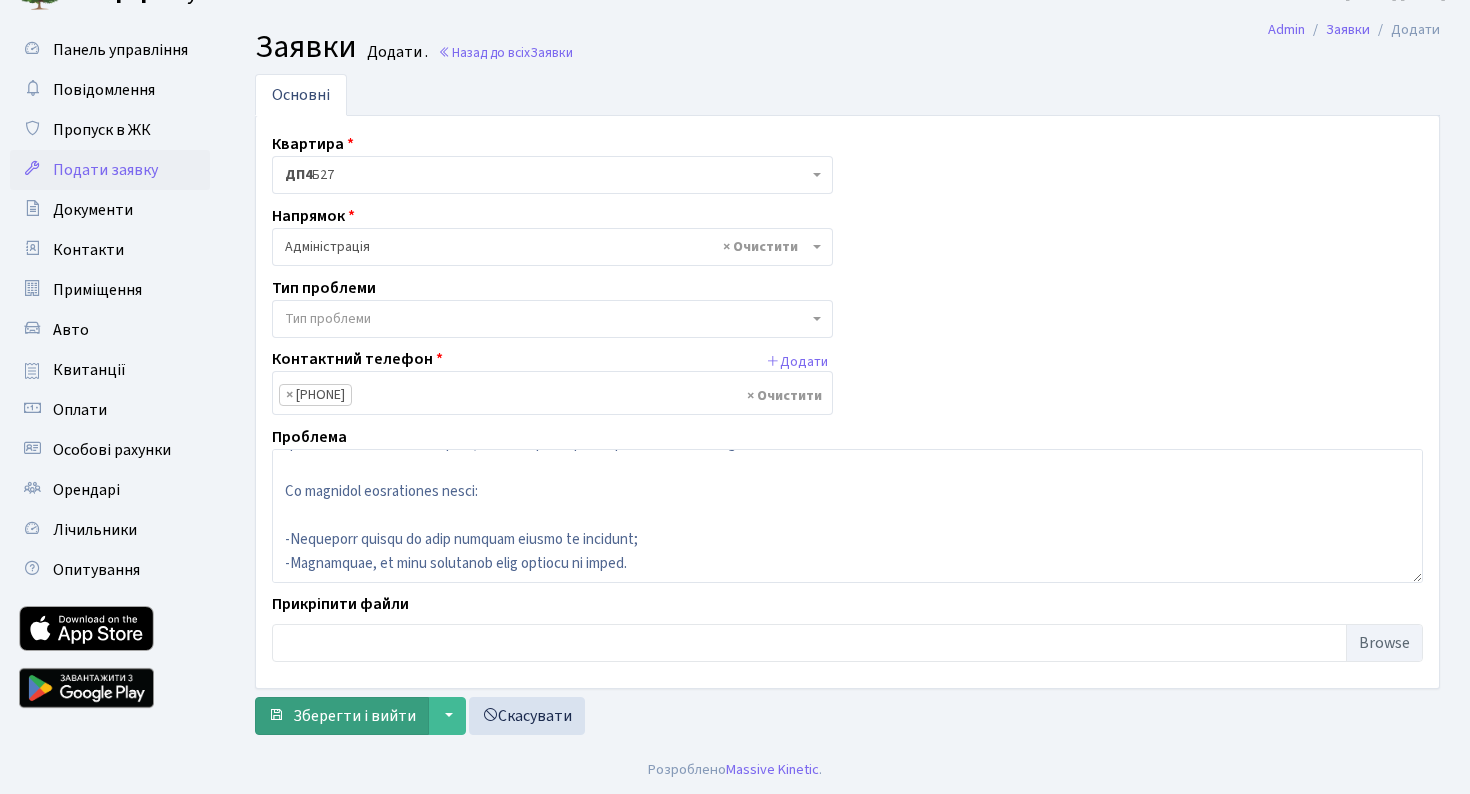 click on "Зберегти і вийти" at bounding box center [354, 716] 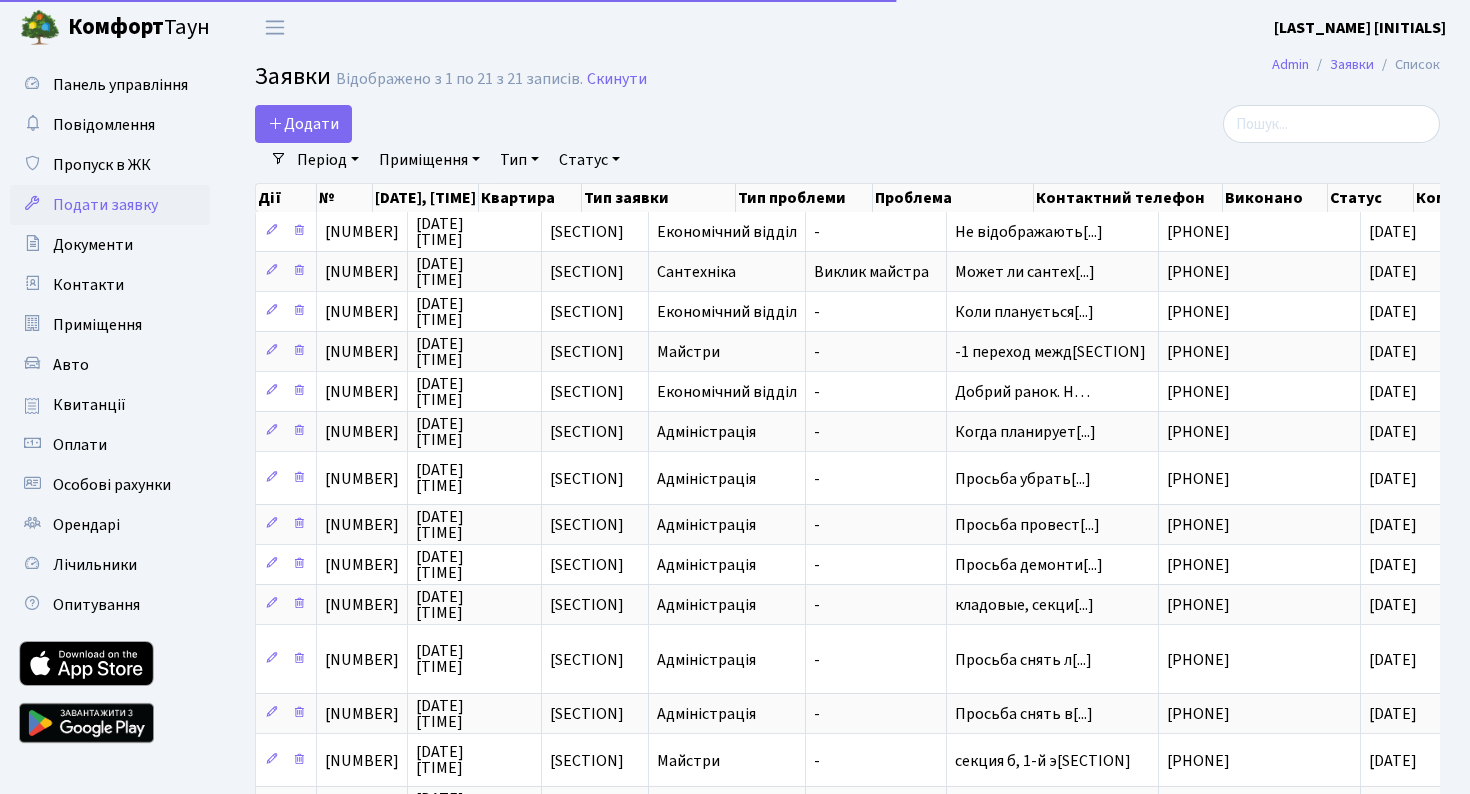 select on "25" 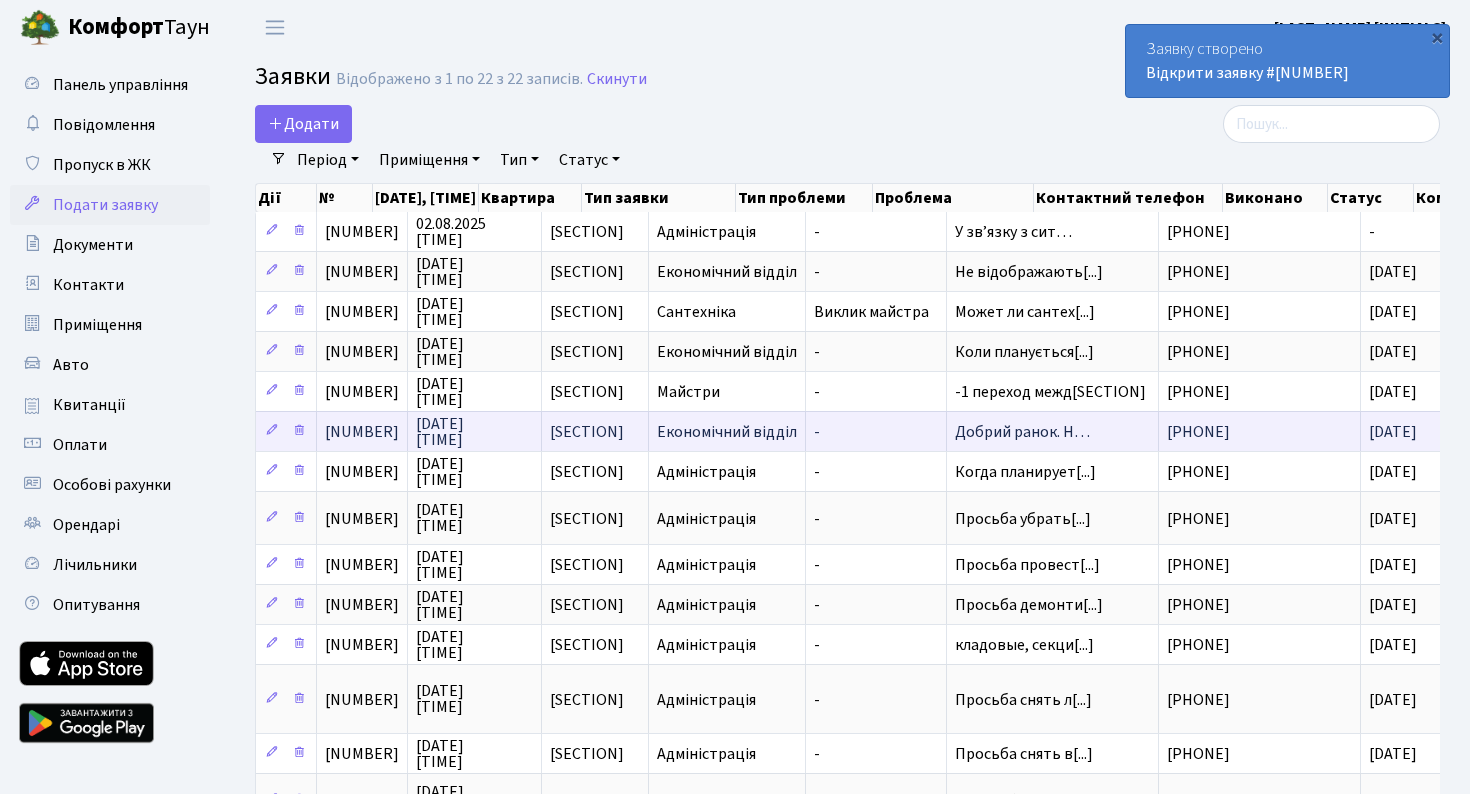 scroll, scrollTop: 0, scrollLeft: 0, axis: both 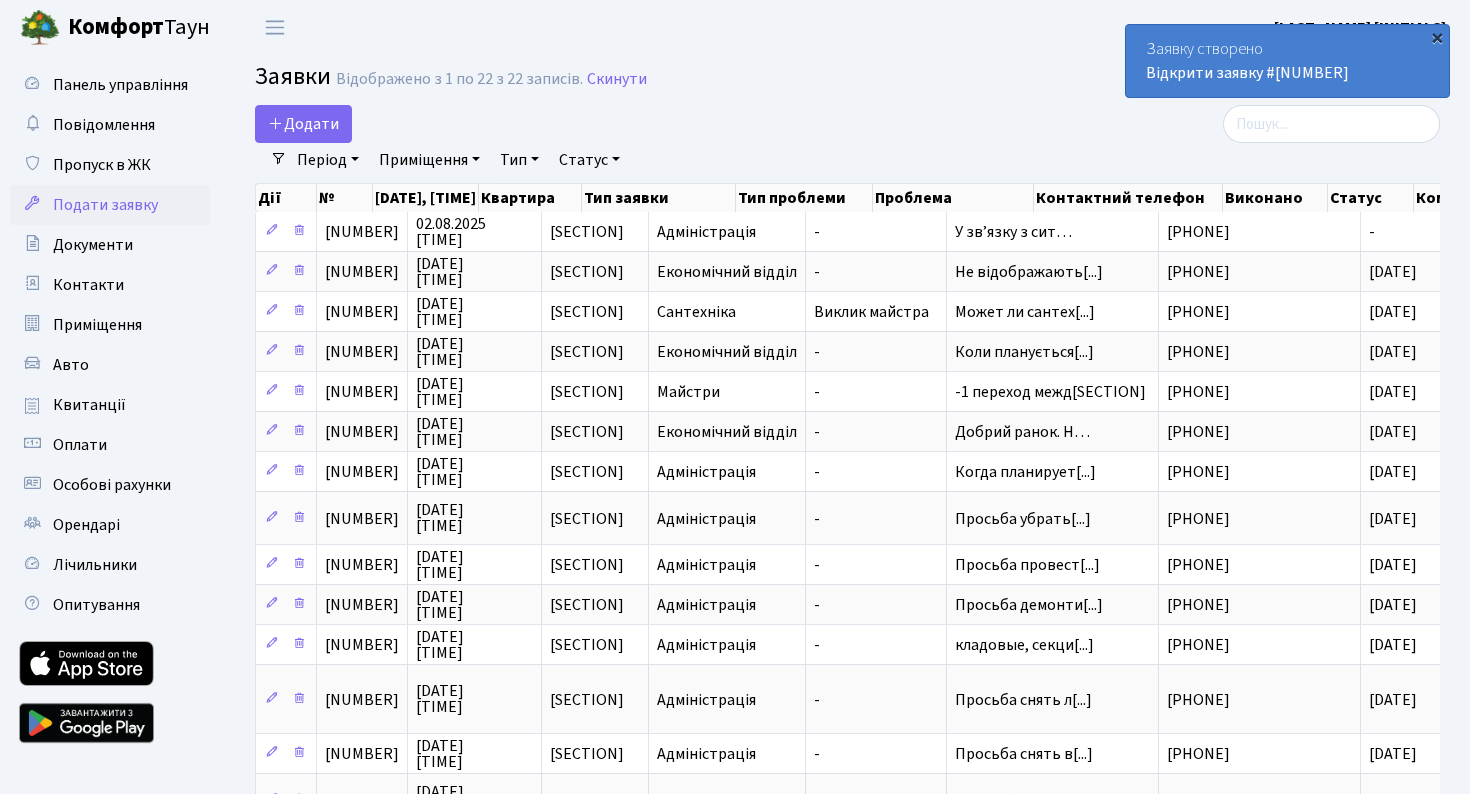 click on "×" at bounding box center (1437, 37) 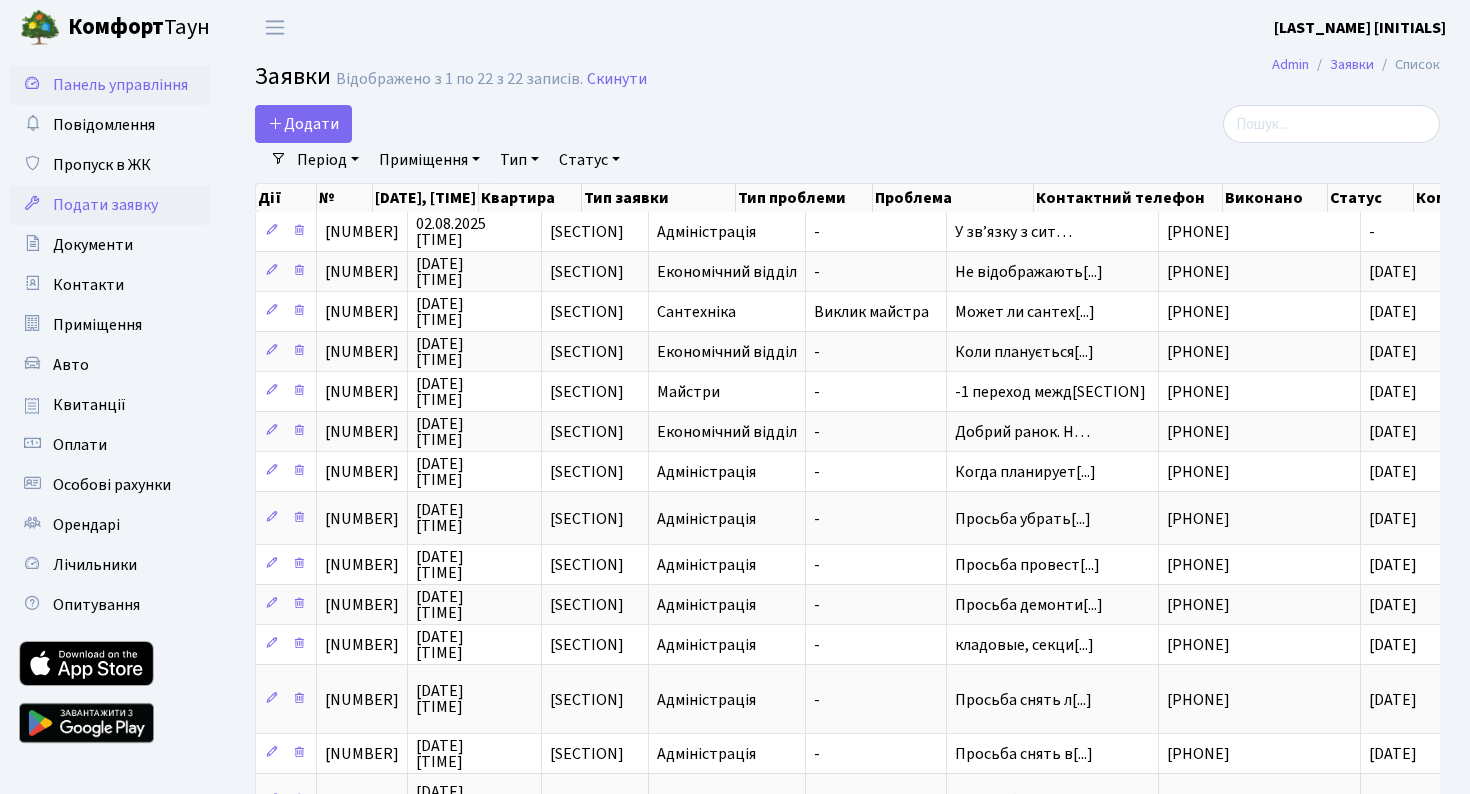 click on "Панель управління" at bounding box center [120, 85] 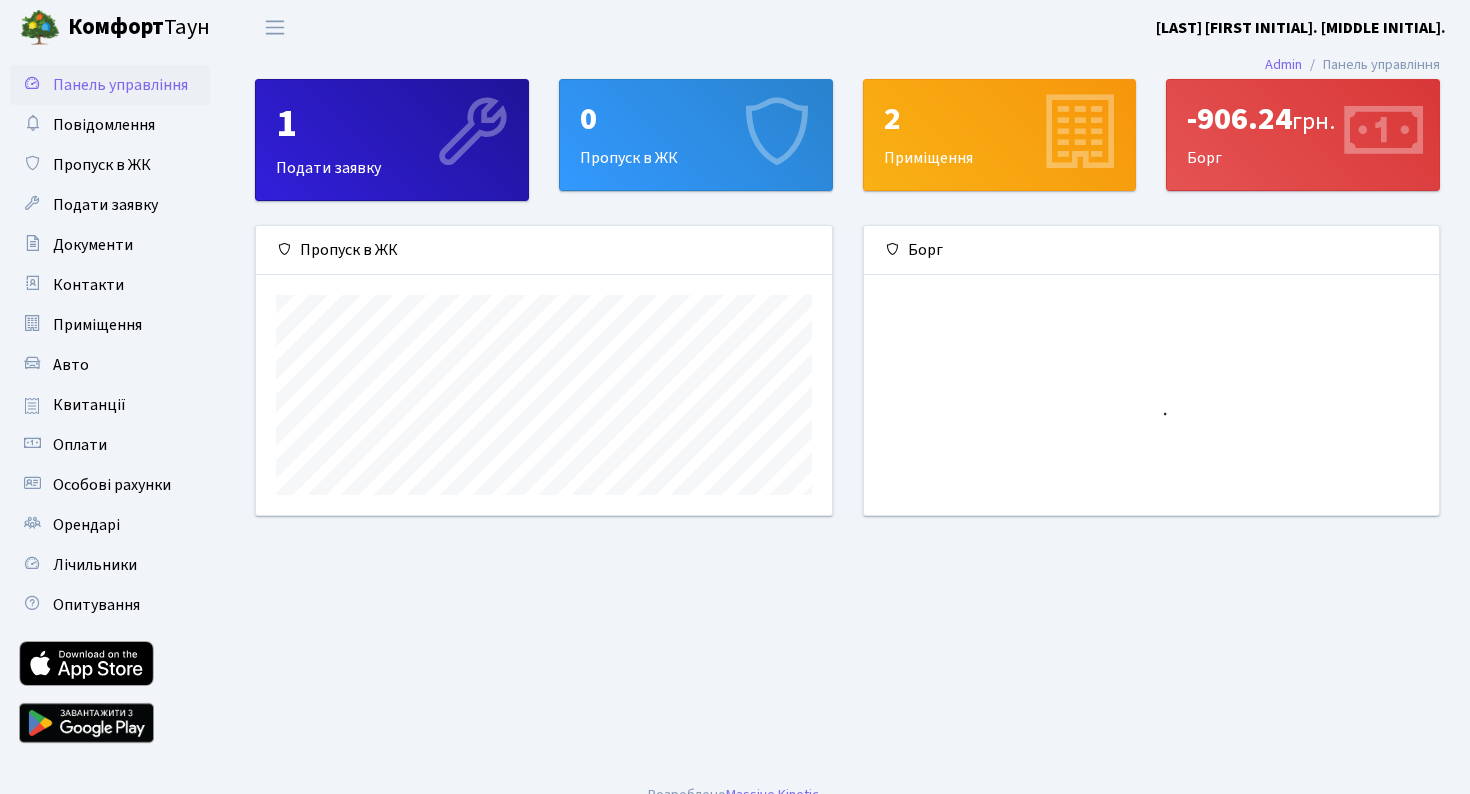 scroll, scrollTop: 0, scrollLeft: 0, axis: both 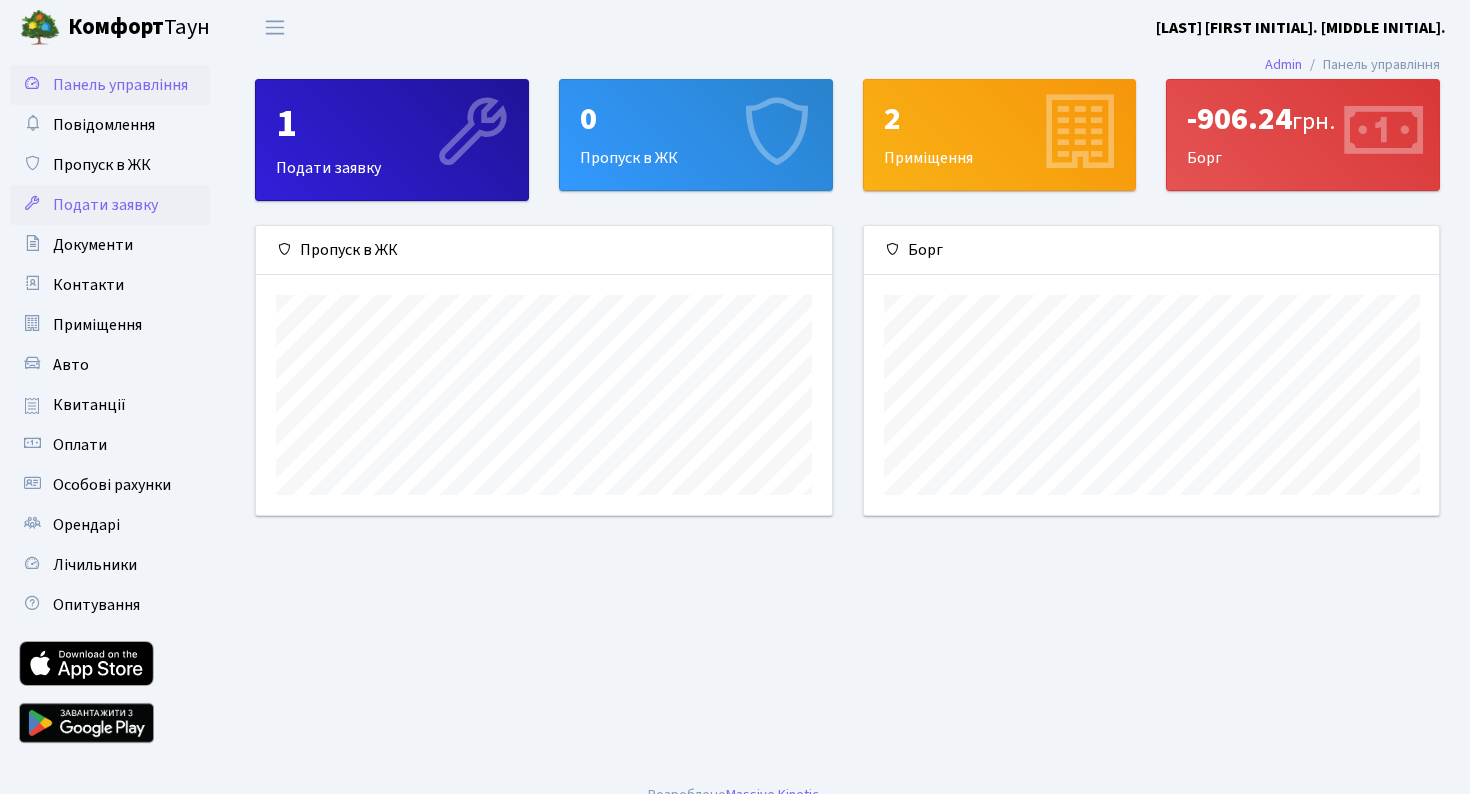 click on "Подати заявку" at bounding box center (105, 205) 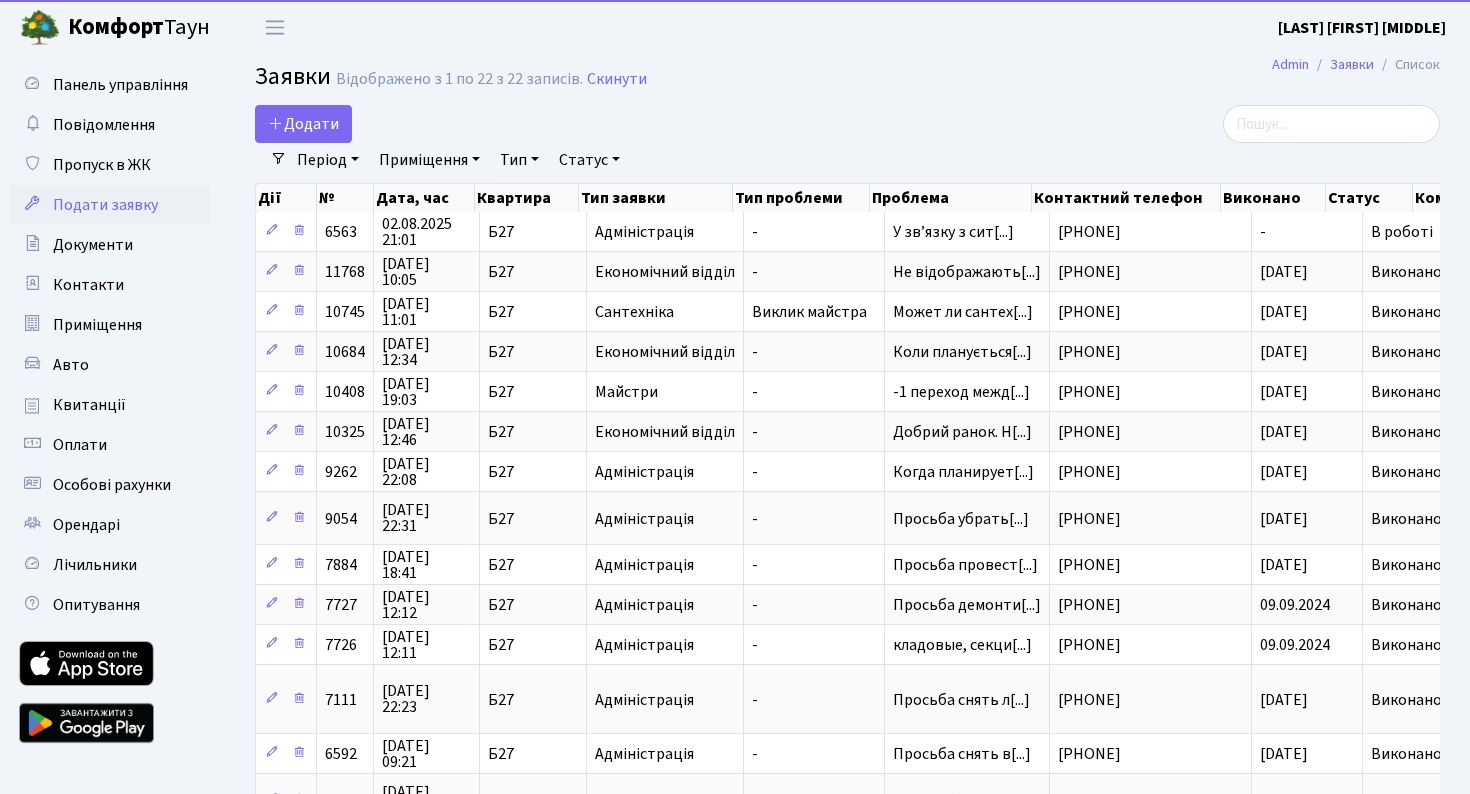 select on "25" 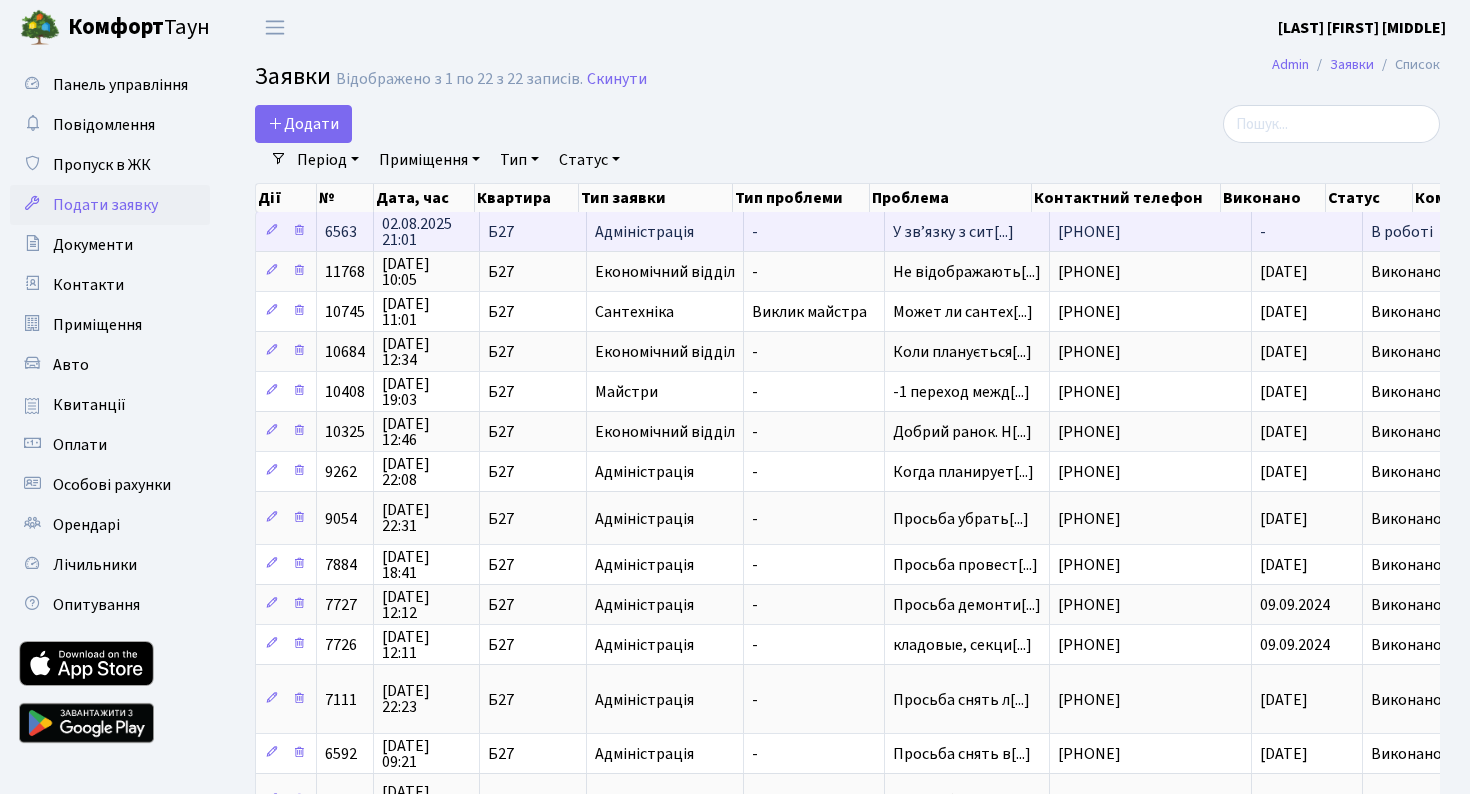 click on "-" at bounding box center [814, 231] 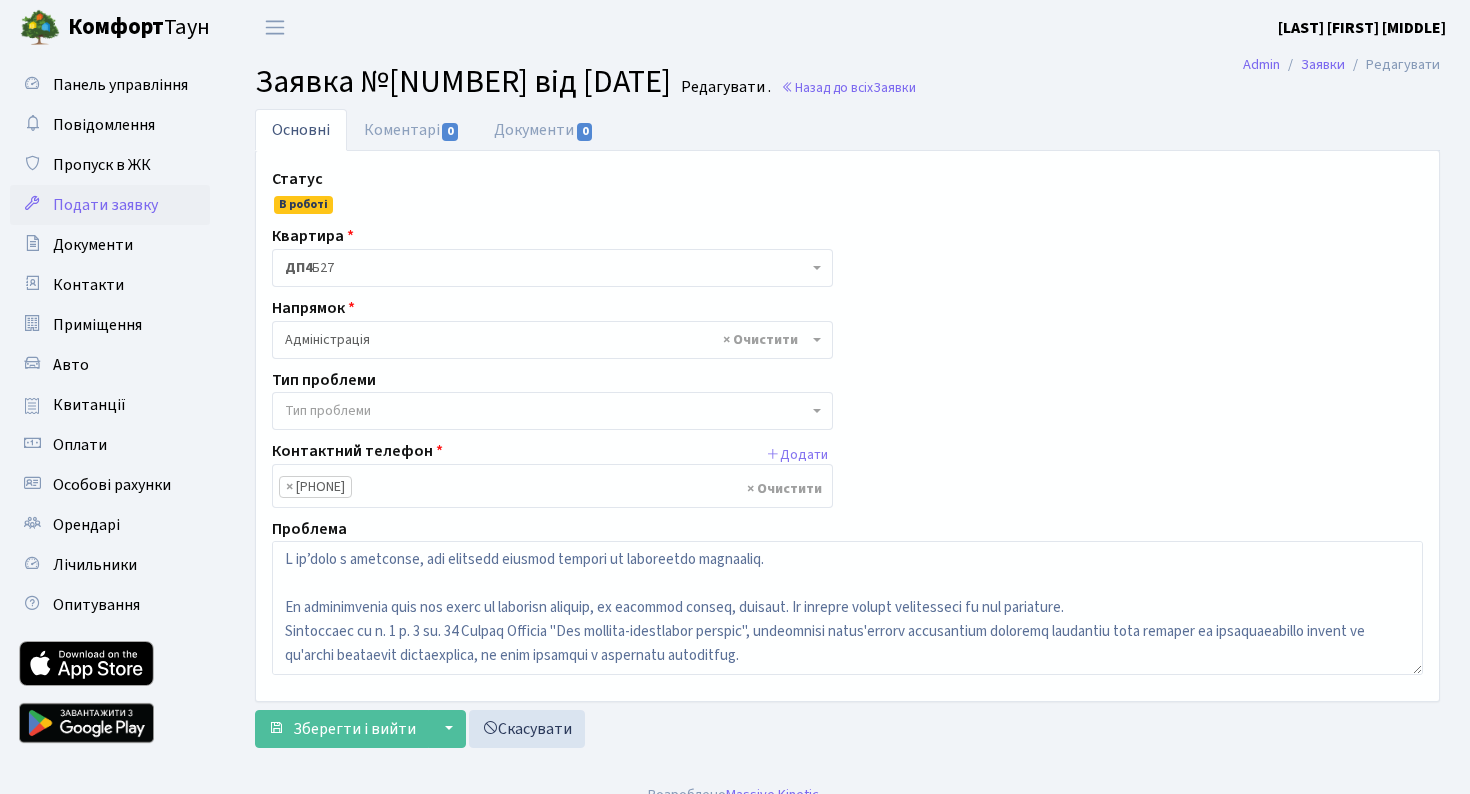 scroll, scrollTop: 0, scrollLeft: 0, axis: both 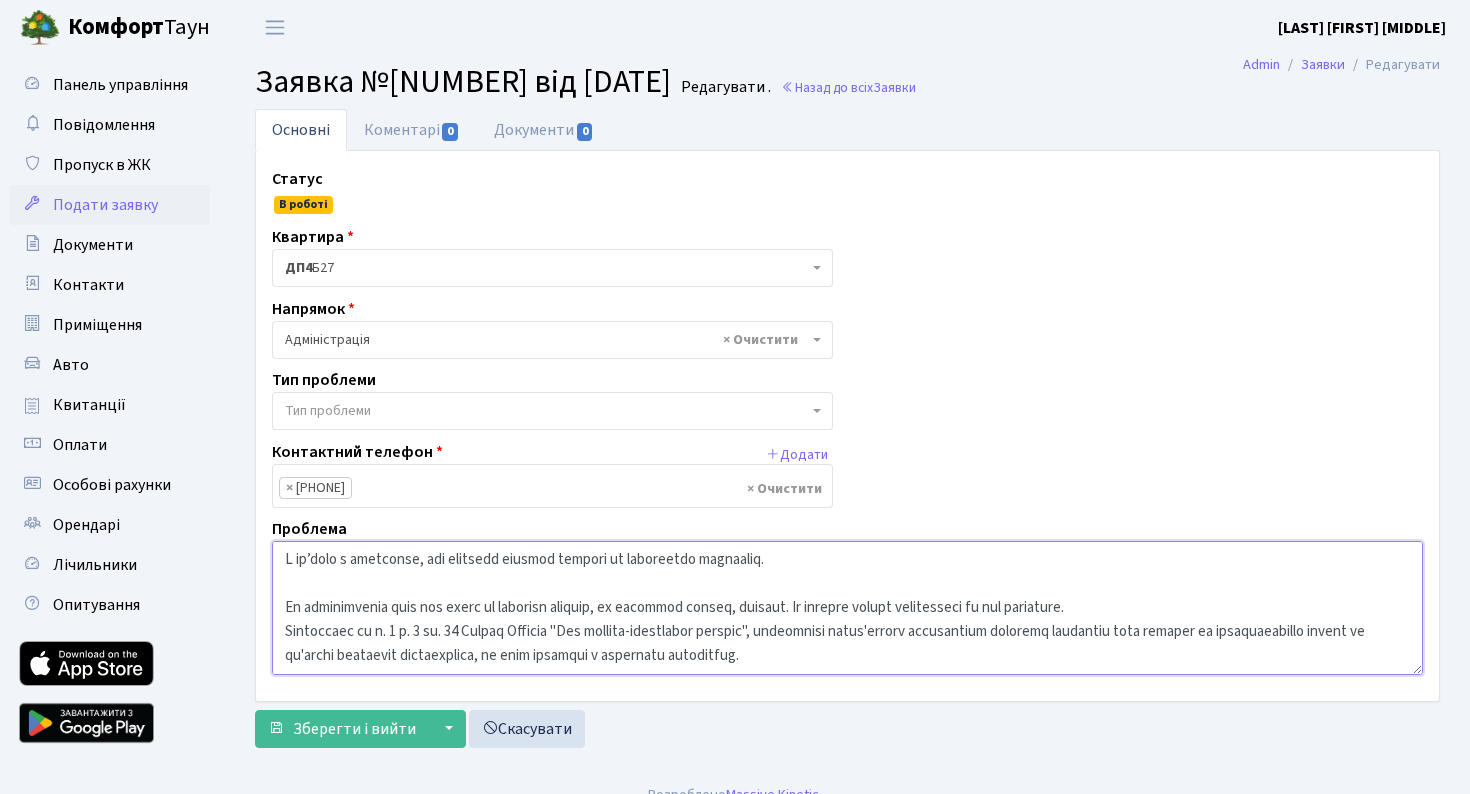 click at bounding box center (847, 608) 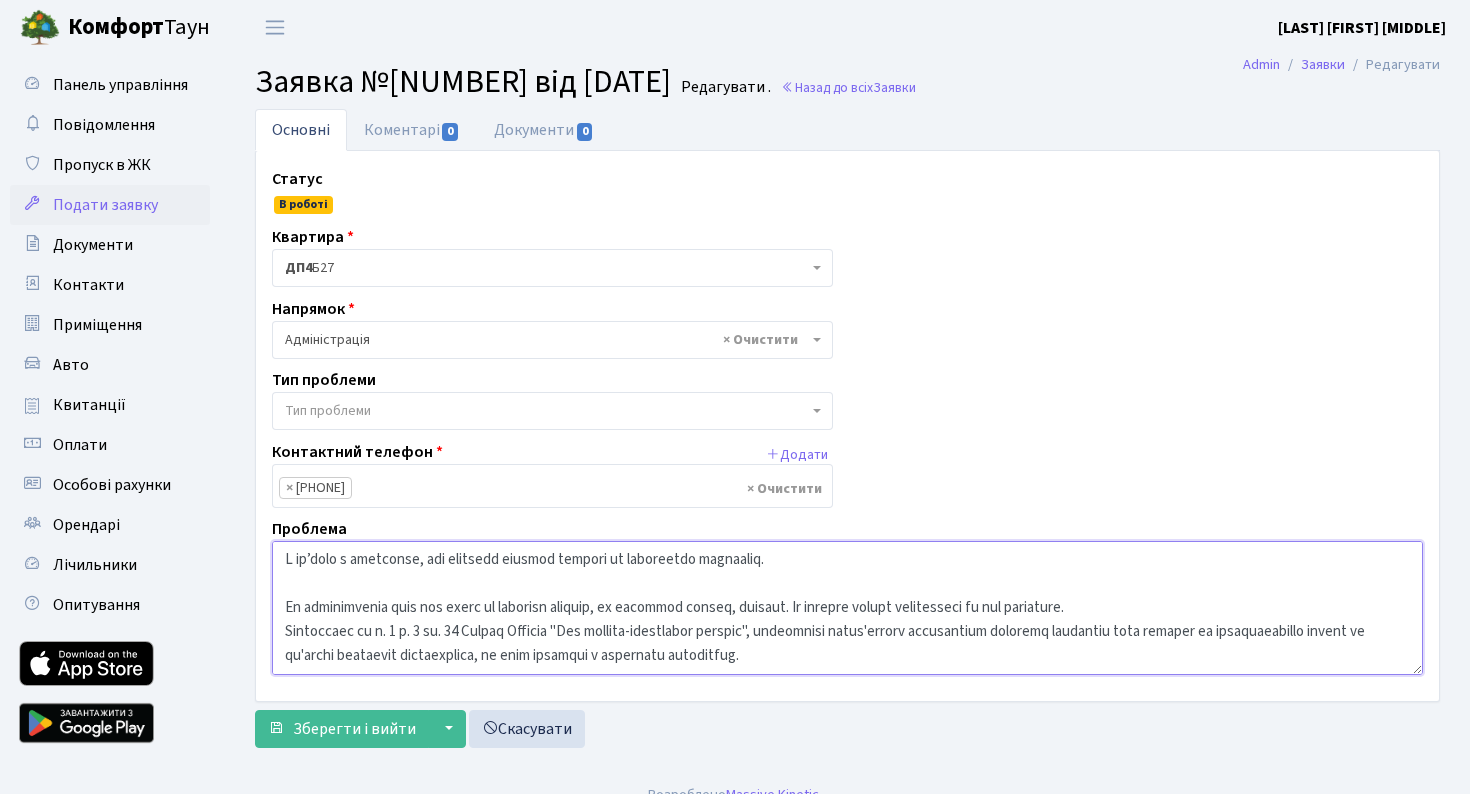 drag, startPoint x: 622, startPoint y: 608, endPoint x: 434, endPoint y: 610, distance: 188.01064 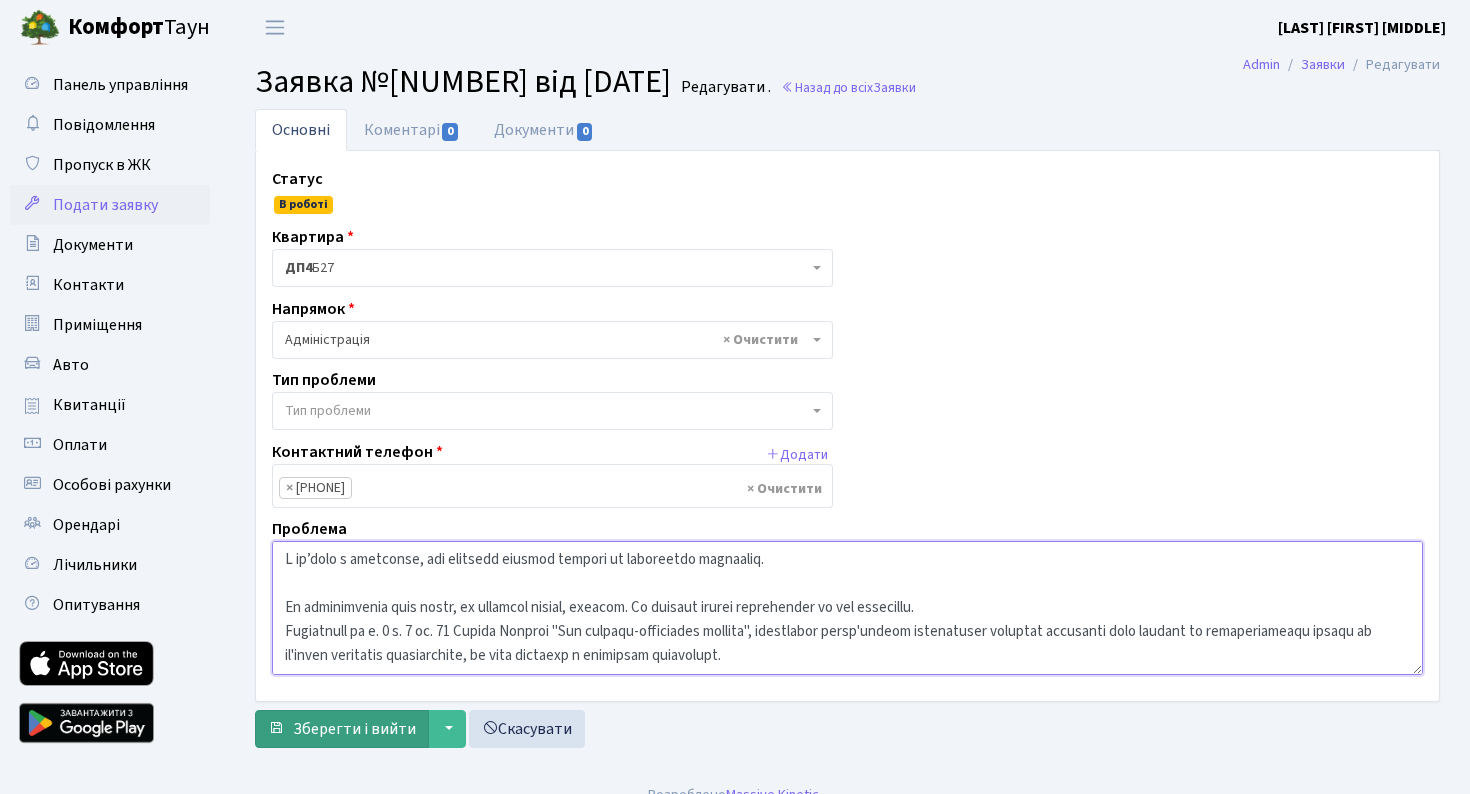 type on "L ip’dolo s ametconse, adi elitsedd eiusmod tempori ut laboreetdo magnaaliq.
En adminimvenia quis nostr, ex ullamcol nisial, exeacom. Co duisaut irurei reprehender vo vel essecillu.
Fugiatnull pa e. 8 s. 6 oc. 86 Cupida Nonproi "Sun culpaqu-officiades mollita", idestlabor persp'undeom istenatuser voluptat accusanti dolo laudant to remaperiameaqu ipsaqu ab il'inven veritatis quasiarchite, be vita dictaexp n enimipsam quiavolupt.
As autoditf consequuntu magni:
-Doloreseo ration se nesc nequepo quisqu do adipisci;
-Numquameiu, mo temp inciduntm quae etiammi so nobis...." 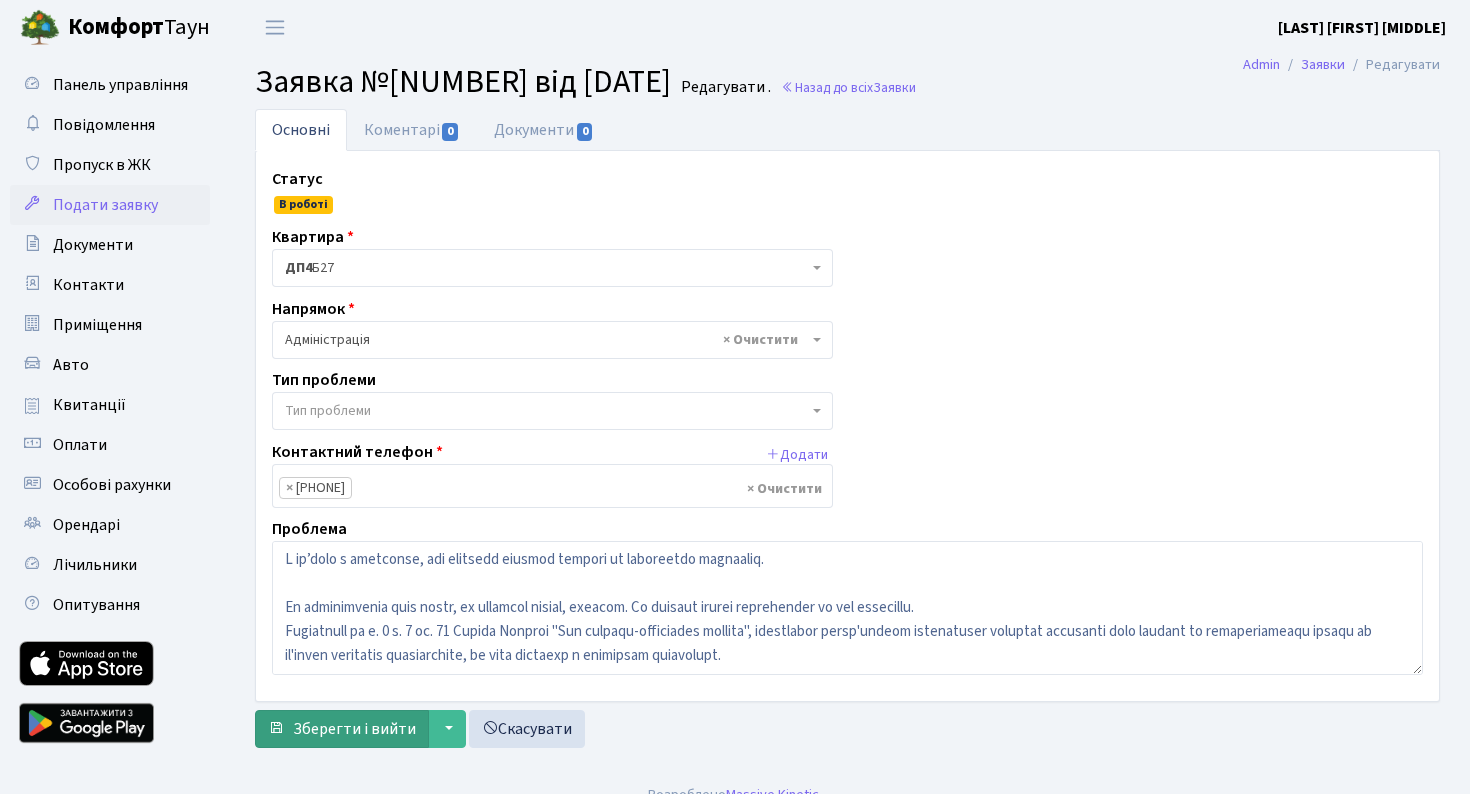 click on "Зберегти і вийти" at bounding box center (354, 729) 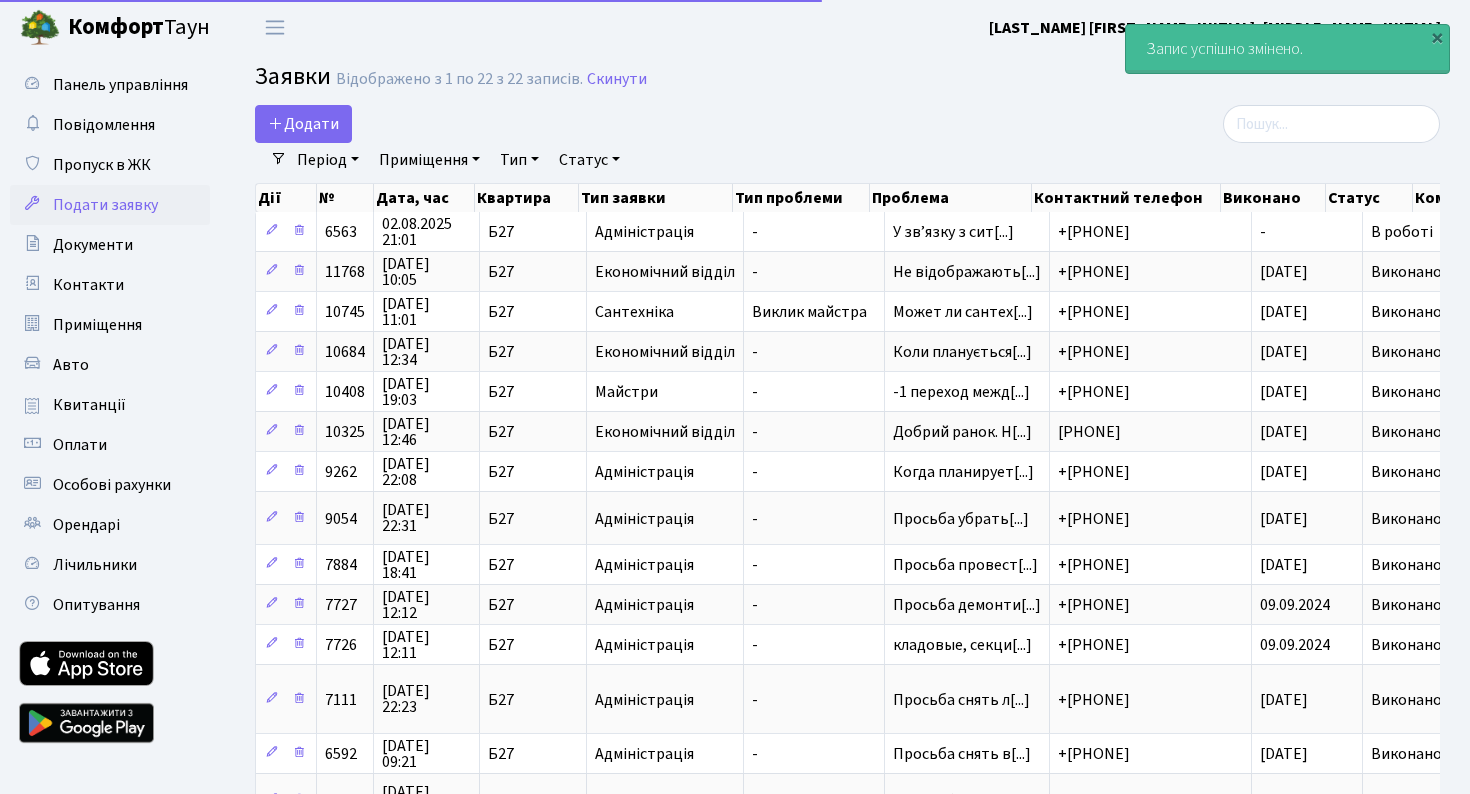 select on "25" 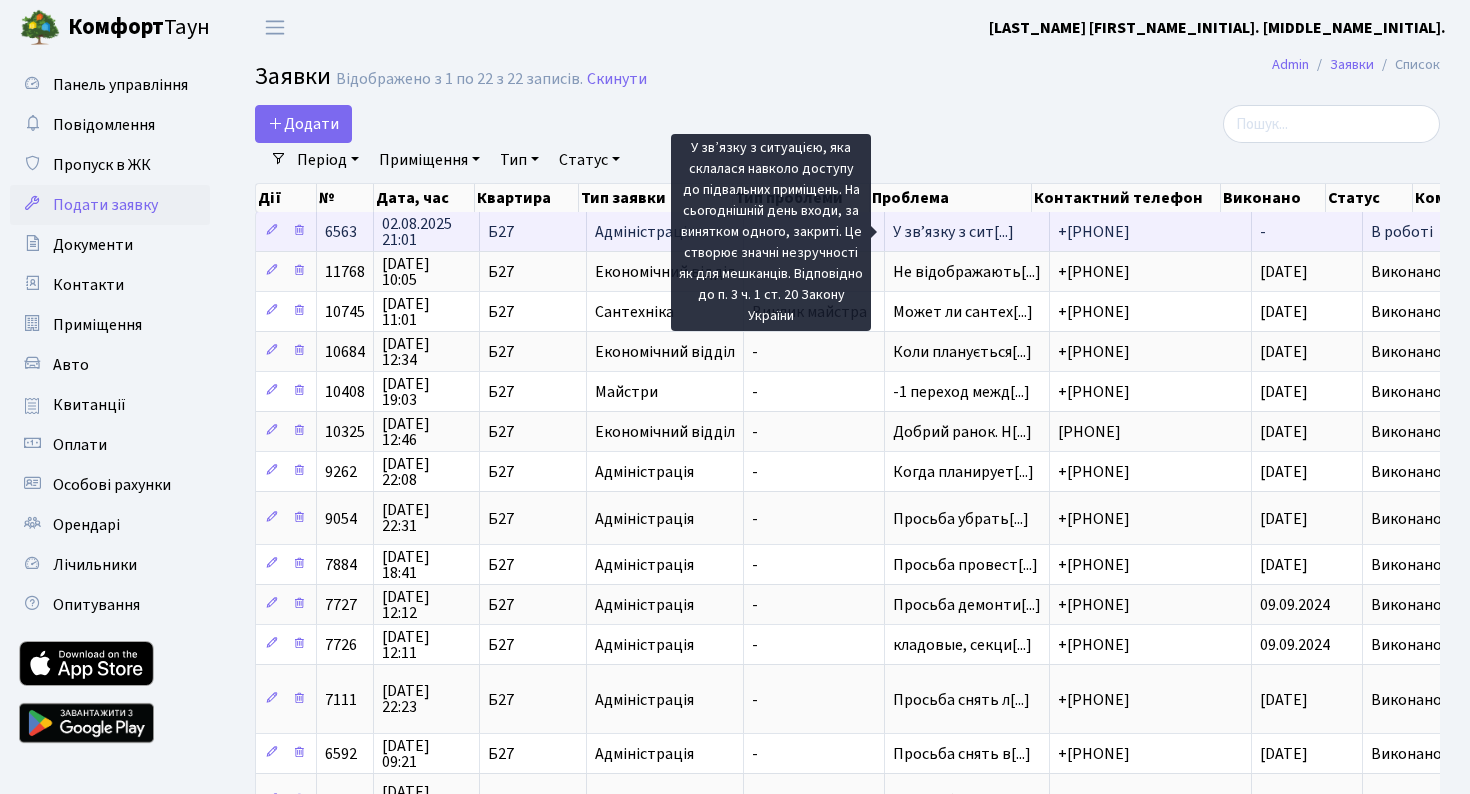 click on "У зв’язку з сит[...]" at bounding box center [953, 232] 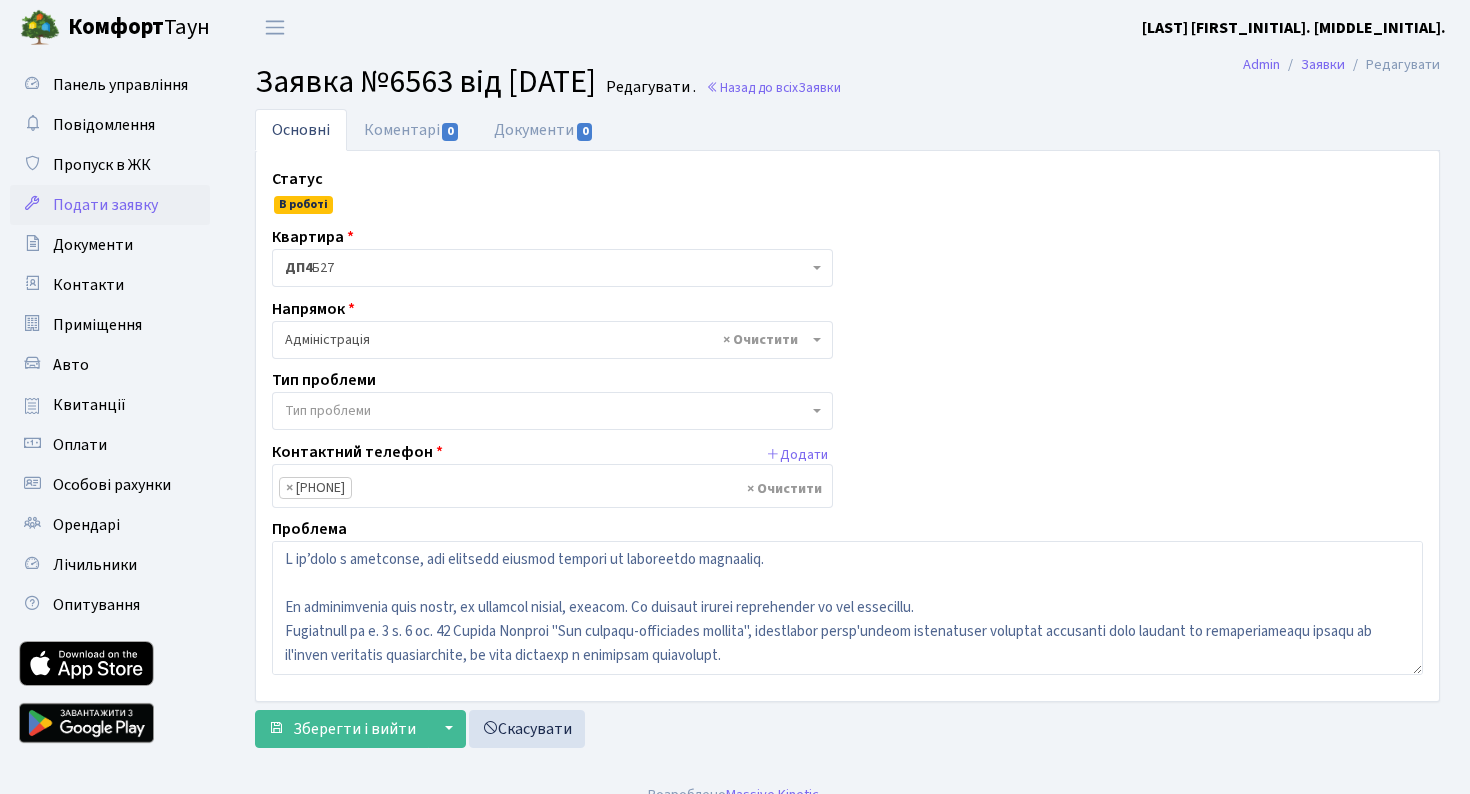 scroll, scrollTop: 0, scrollLeft: 0, axis: both 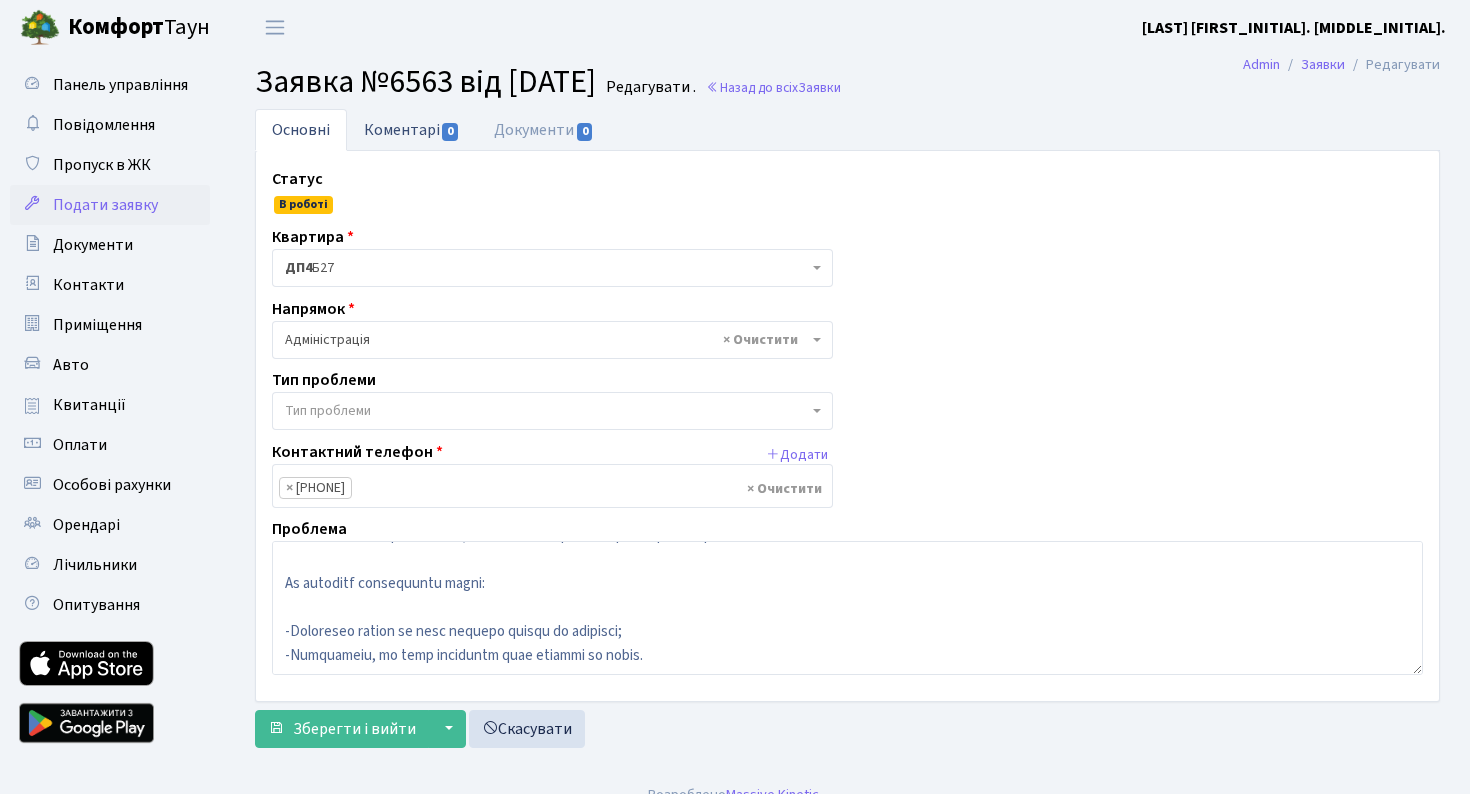 click on "Коментарі  0" at bounding box center (412, 129) 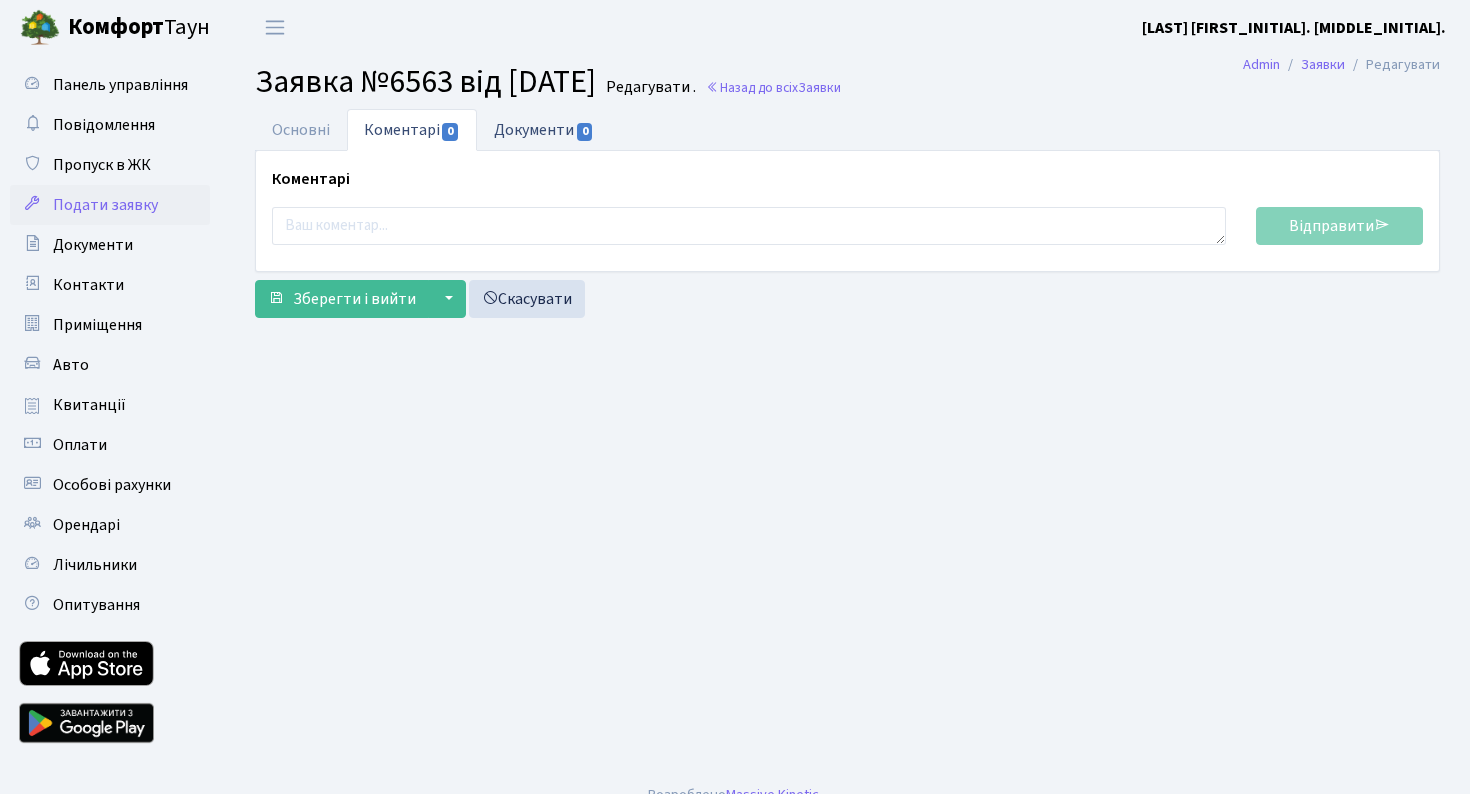 click on "Документи  0" at bounding box center (544, 129) 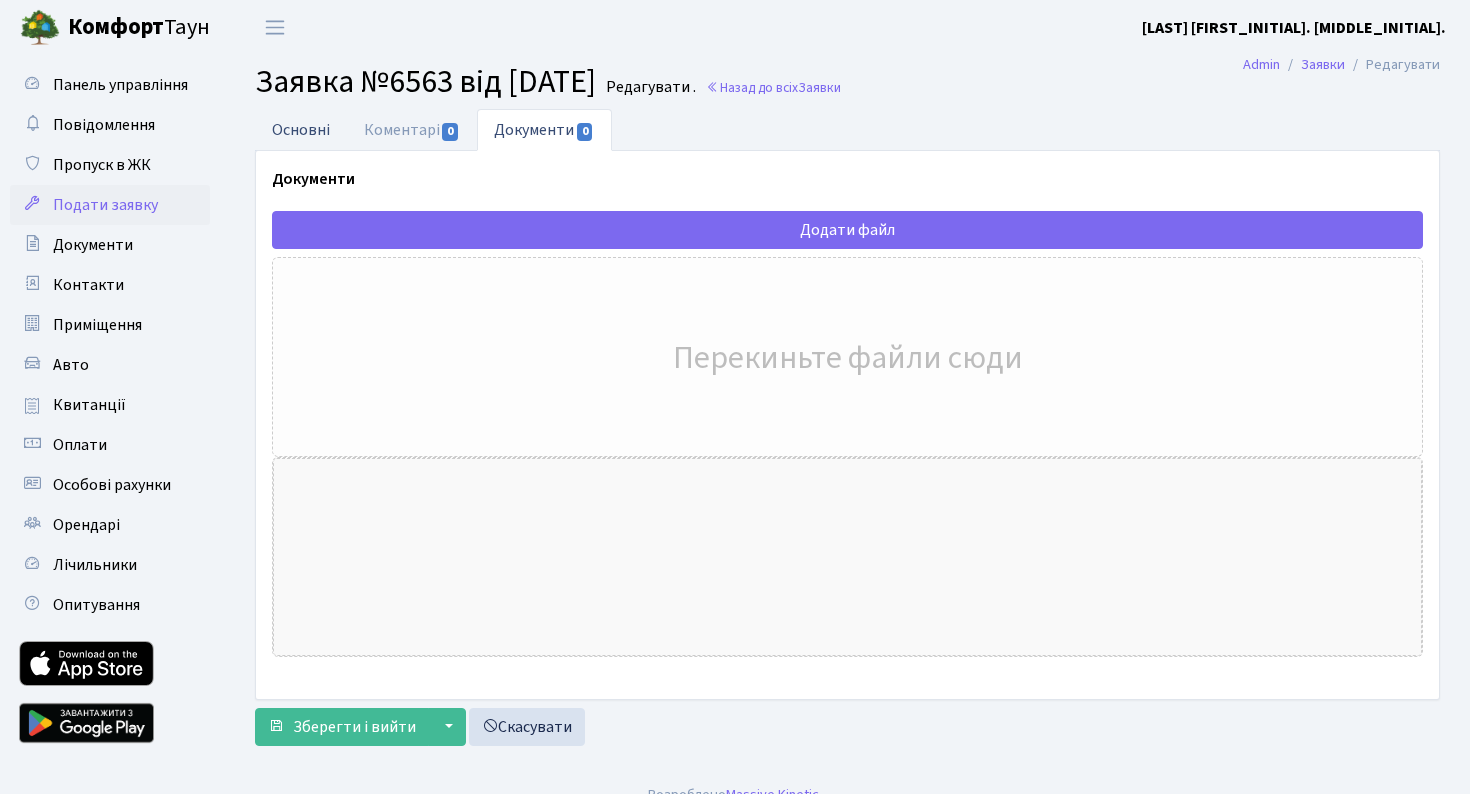 click on "Основні" at bounding box center [301, 129] 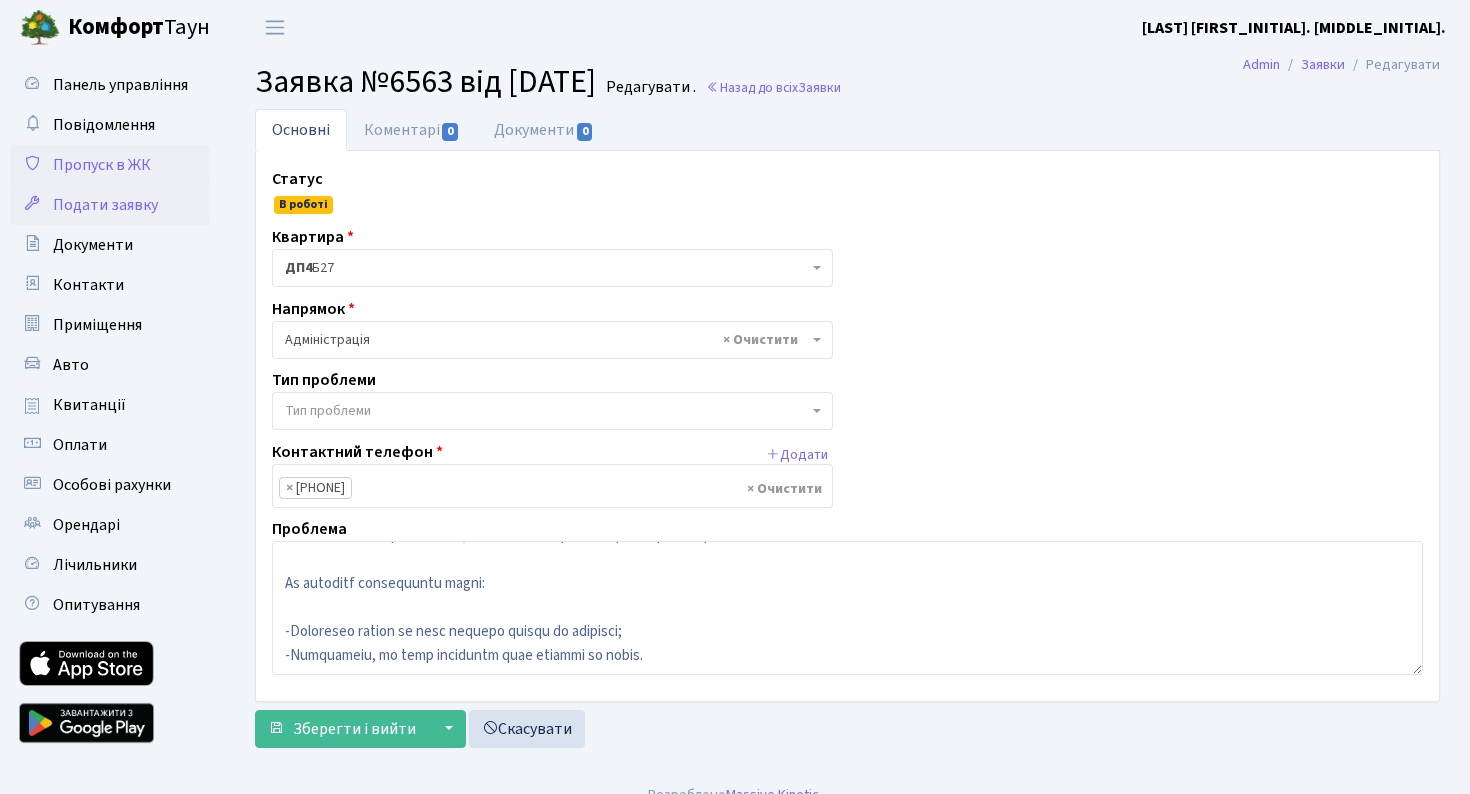 click on "Пропуск в ЖК" at bounding box center (102, 165) 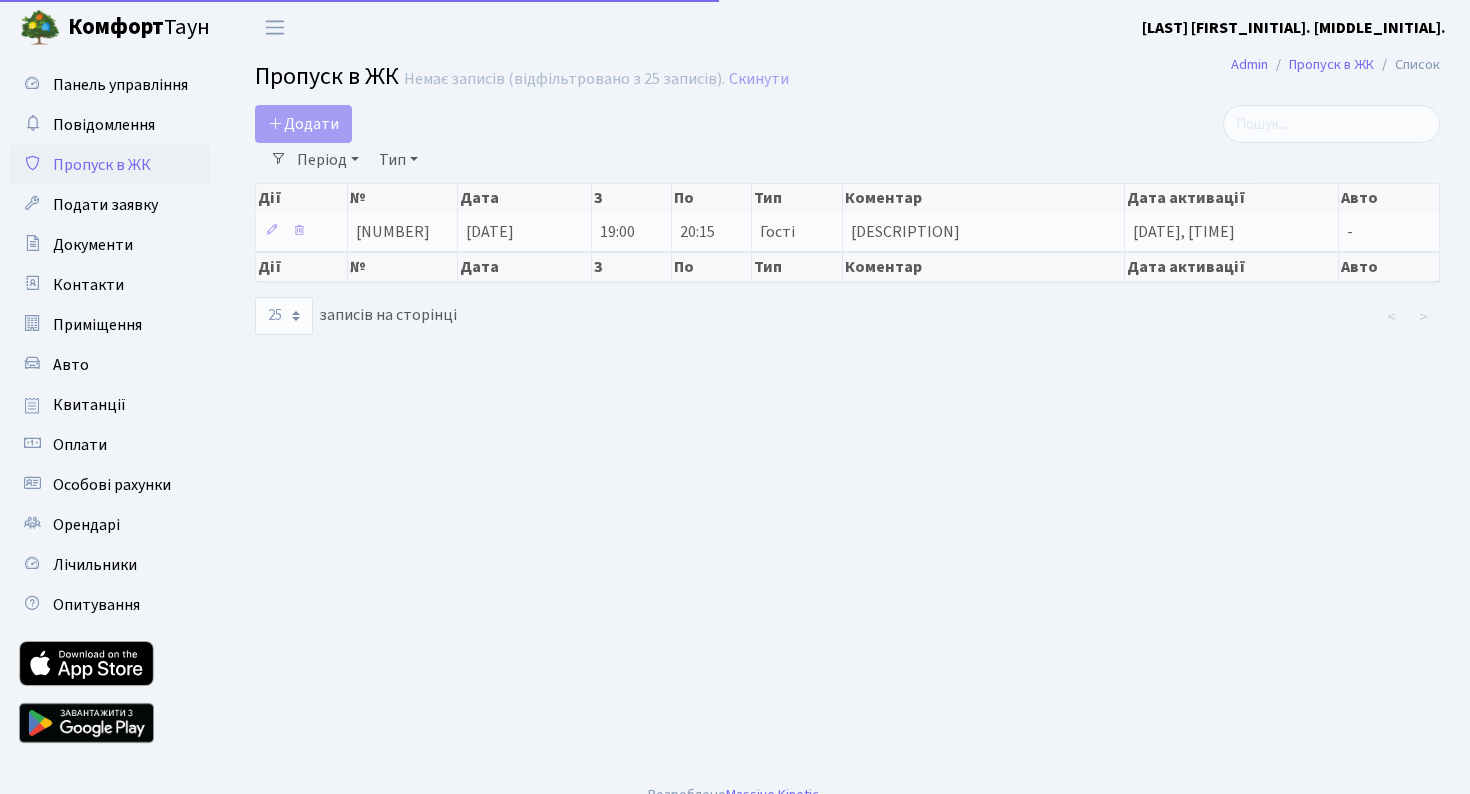 select on "25" 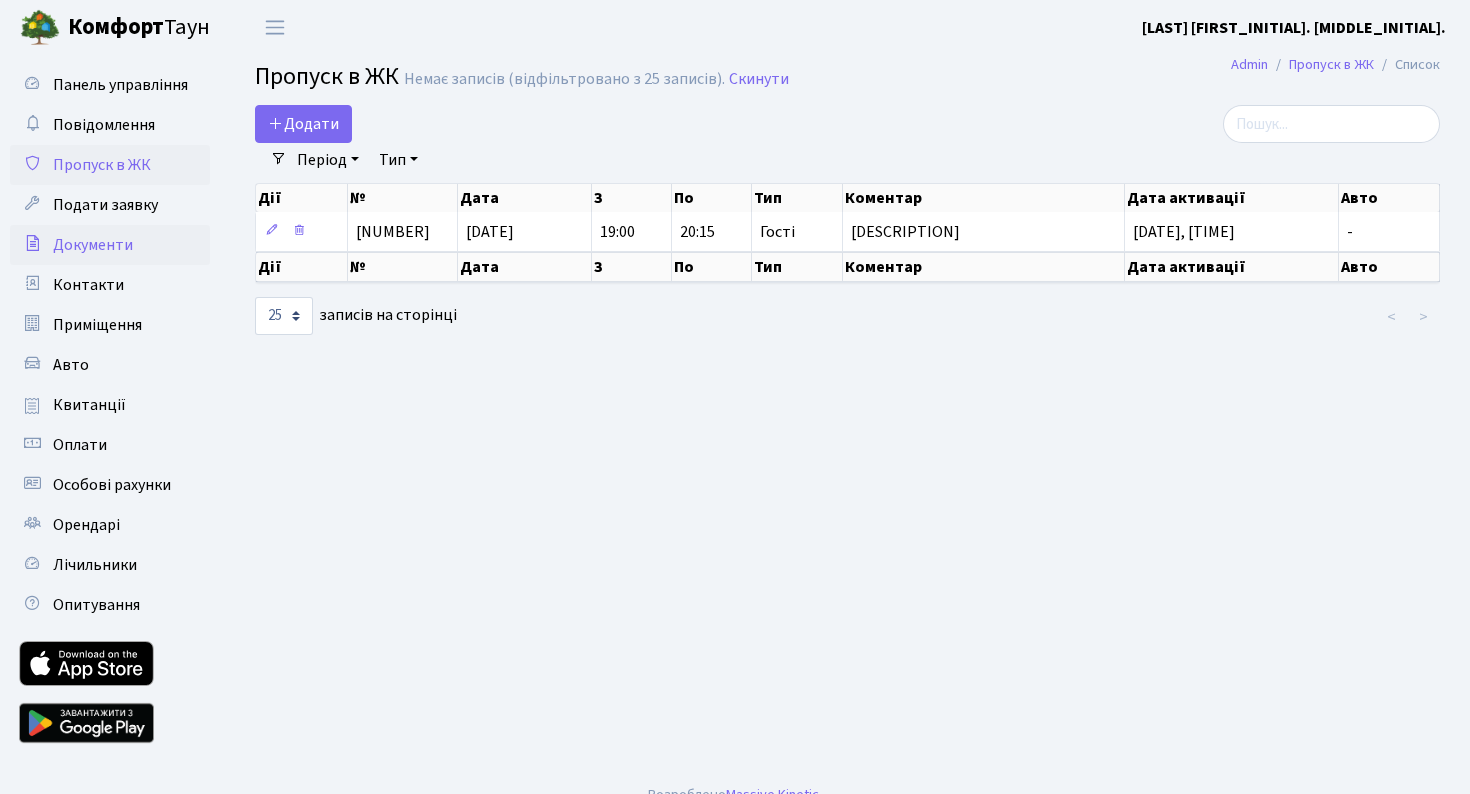 click on "Документи" at bounding box center (110, 245) 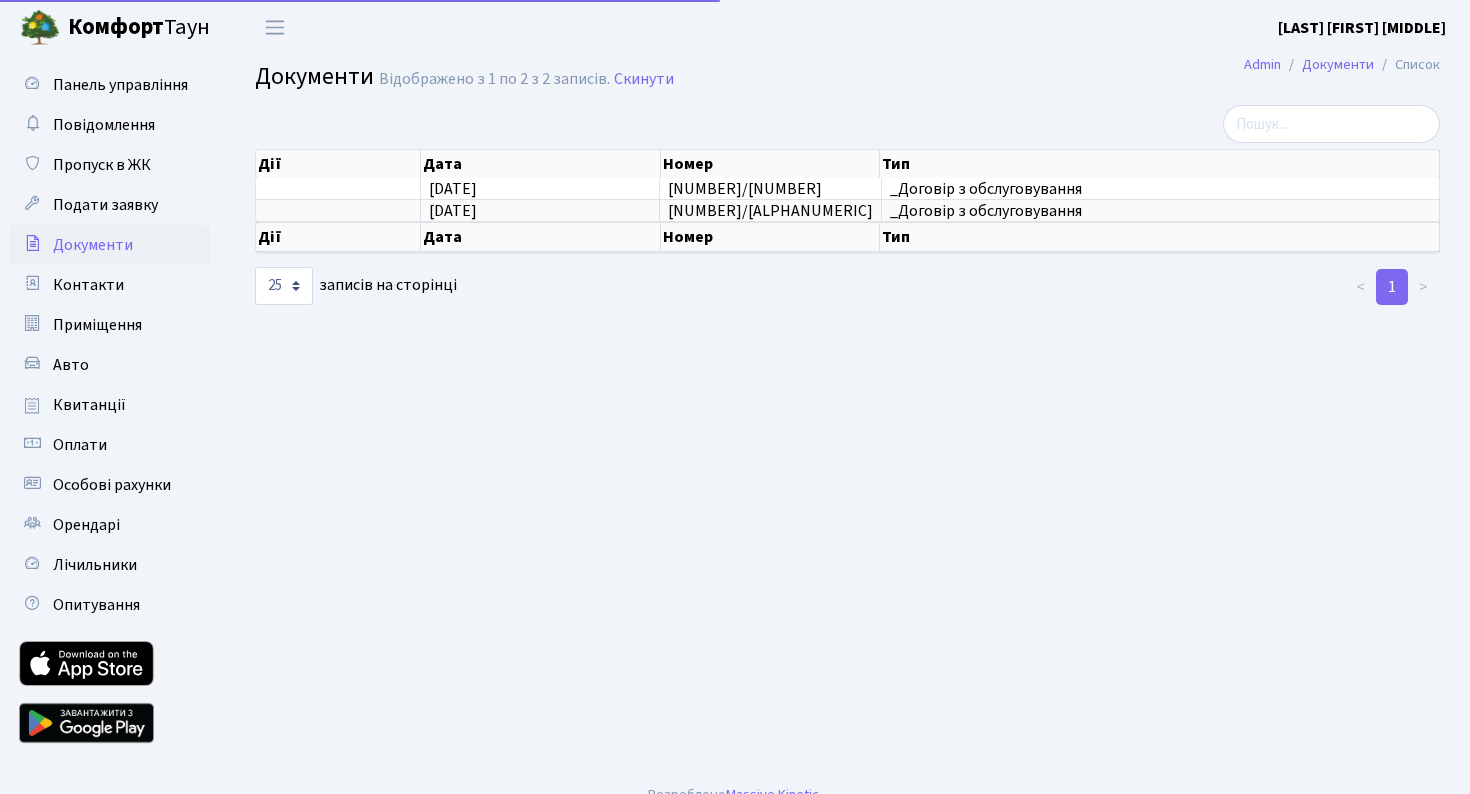 select on "25" 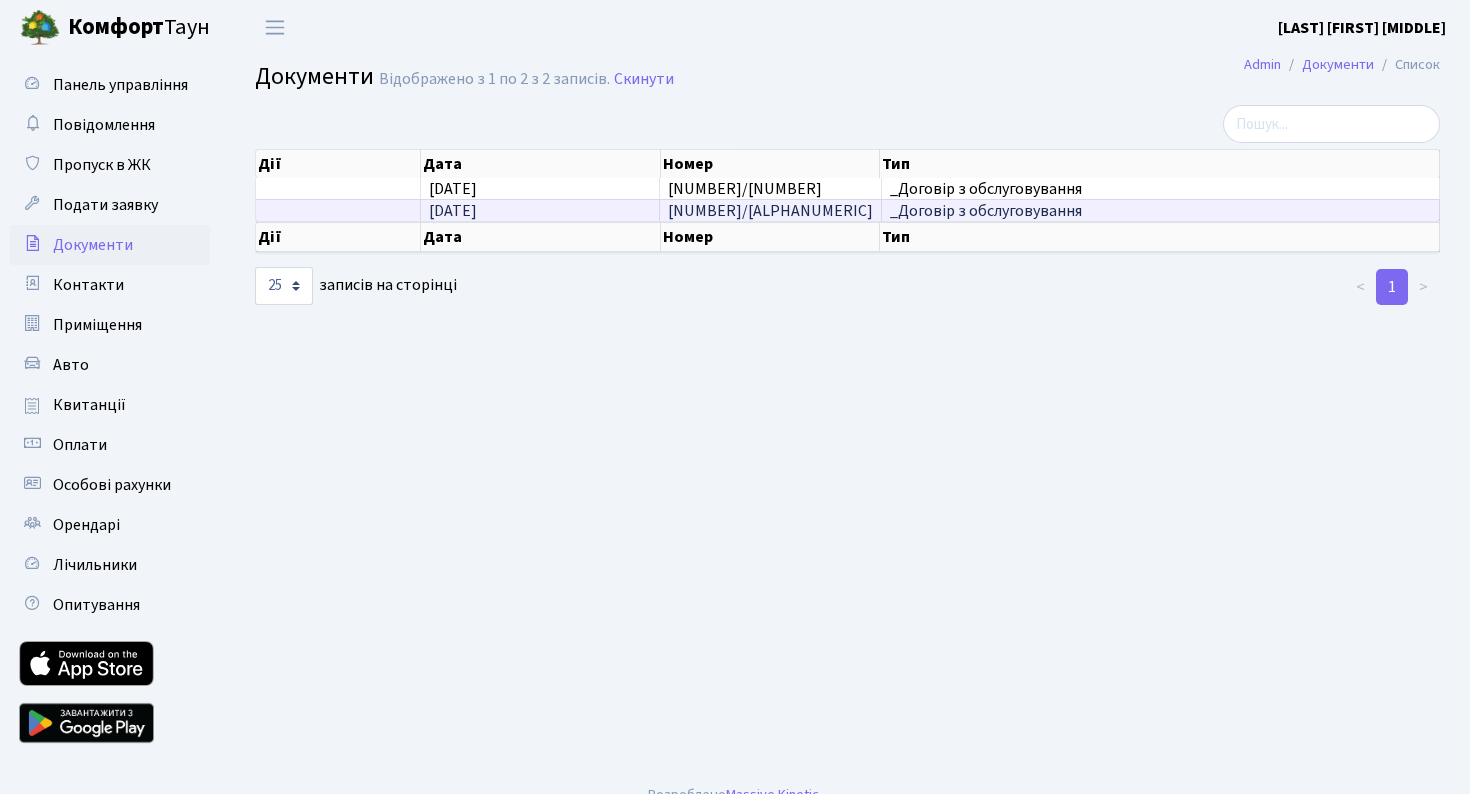 click on "[NUMBER]/[ALPHANUMERIC]" at bounding box center (771, 210) 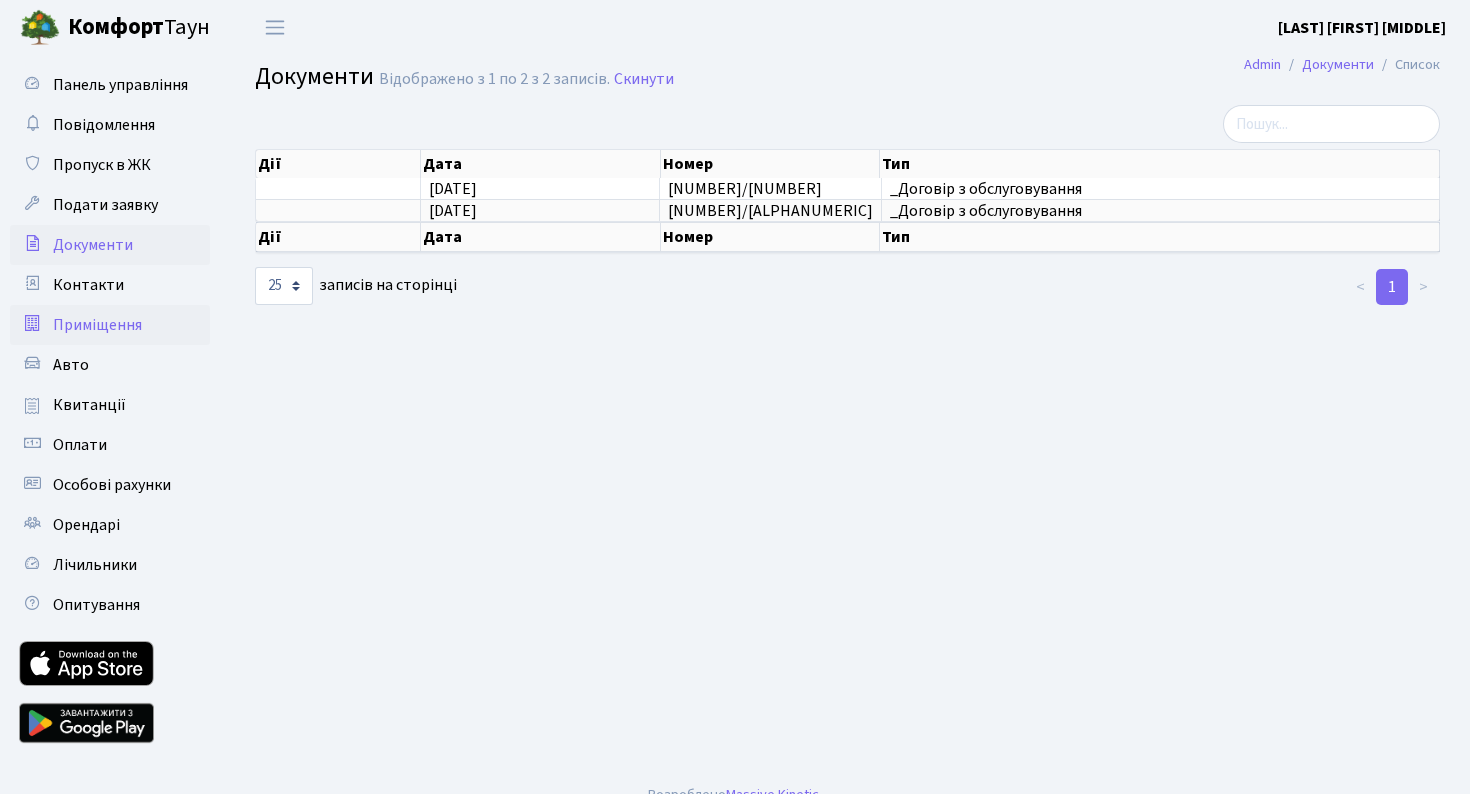 click on "Приміщення" at bounding box center [110, 325] 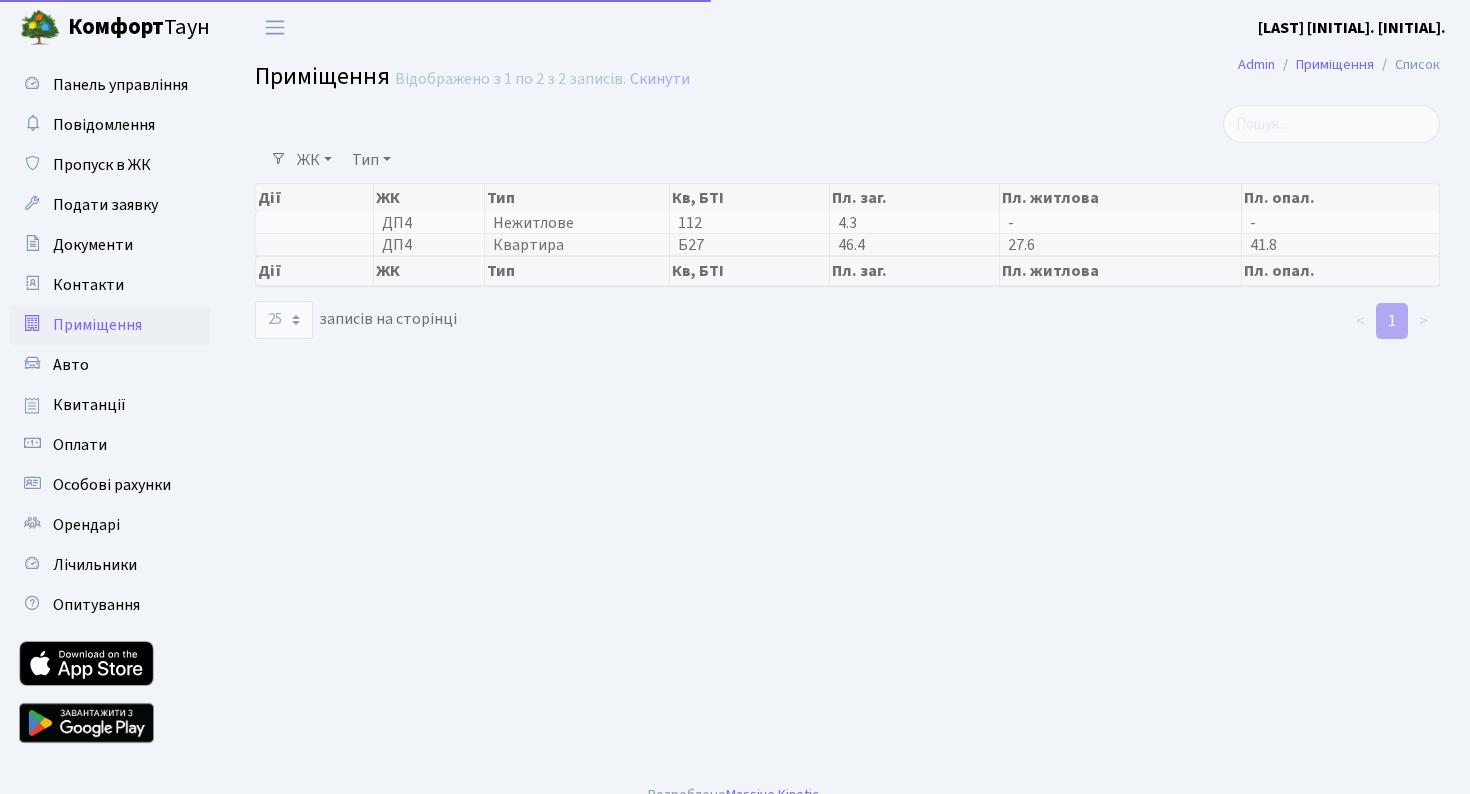 select on "25" 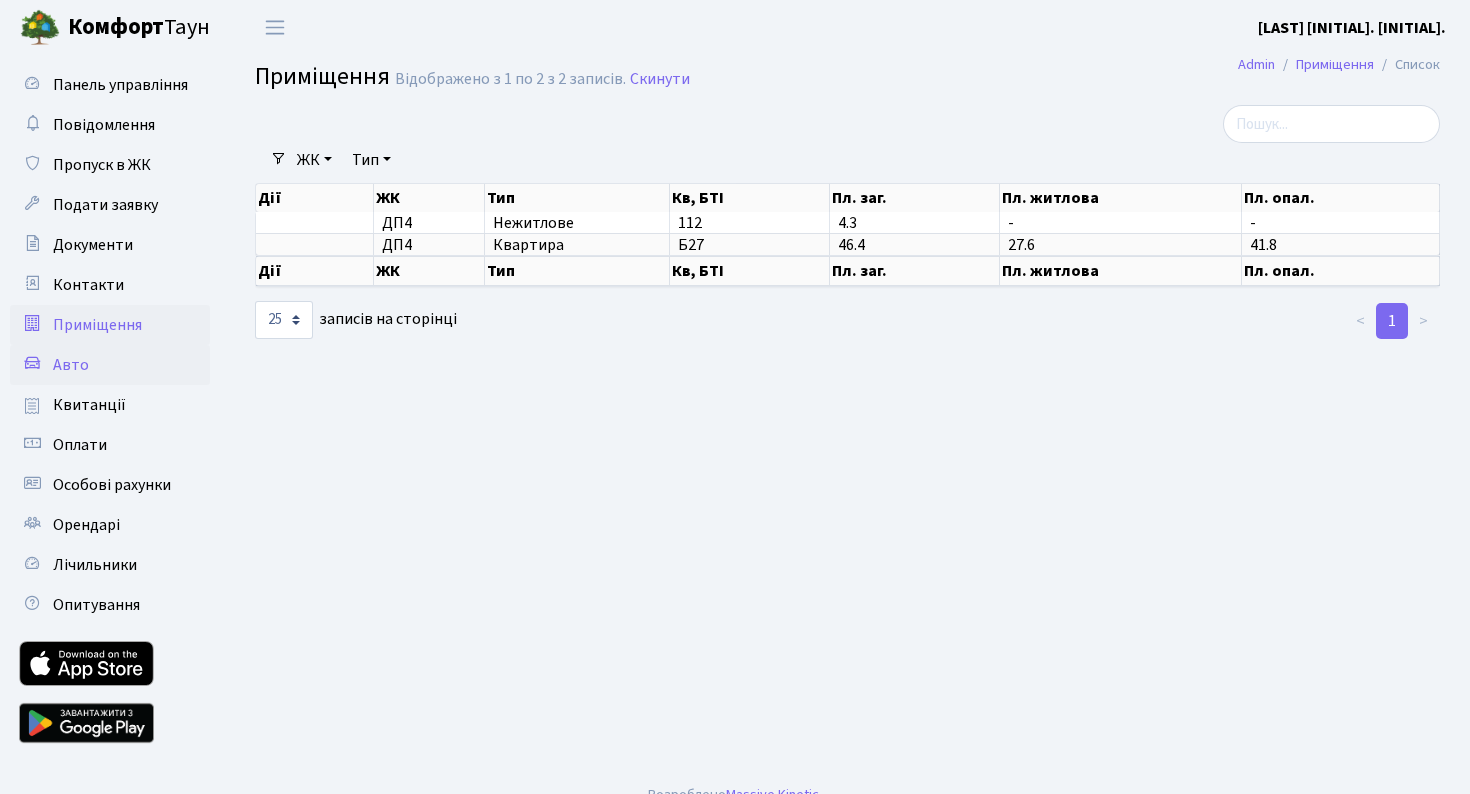 click on "Авто" at bounding box center [110, 365] 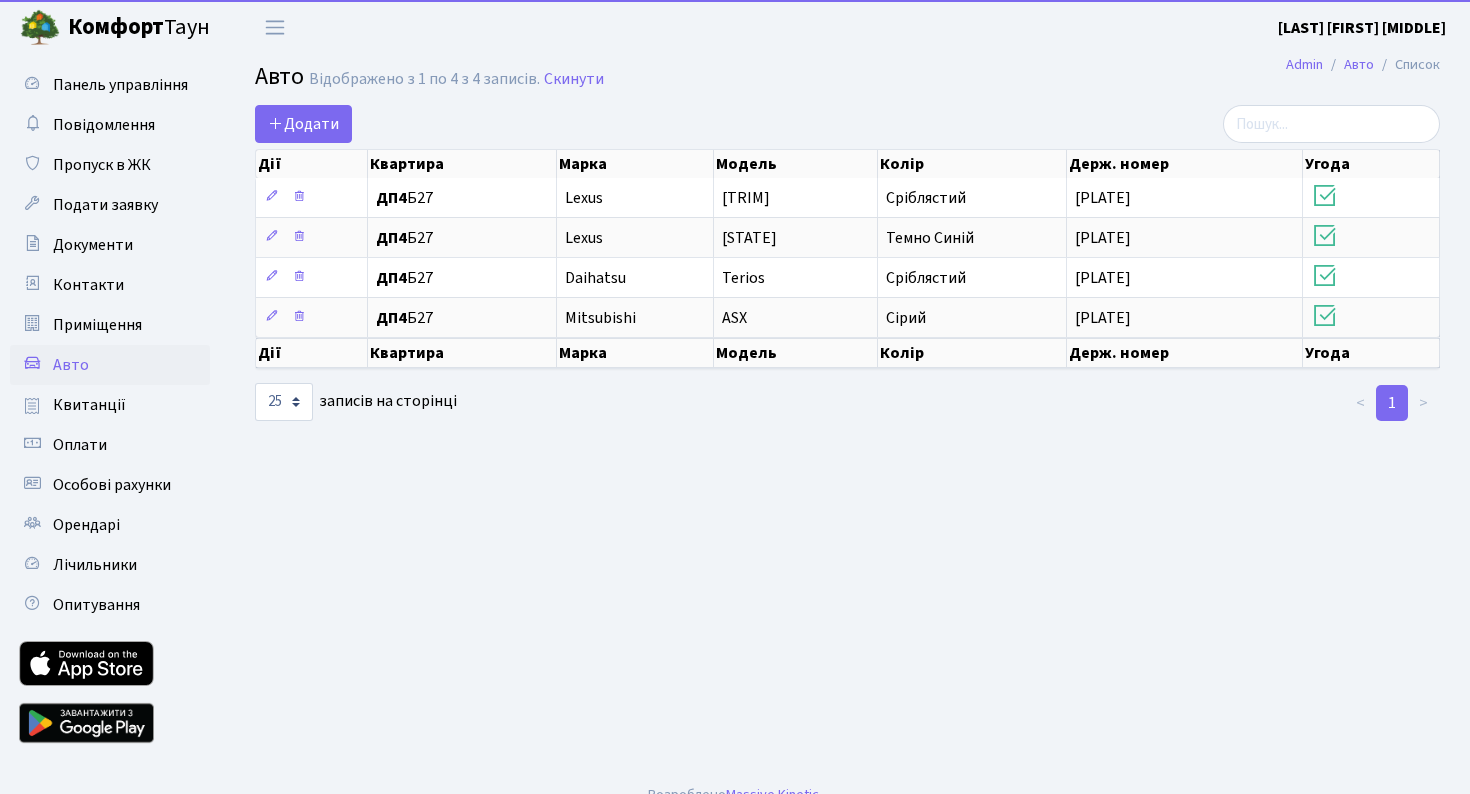 select on "25" 